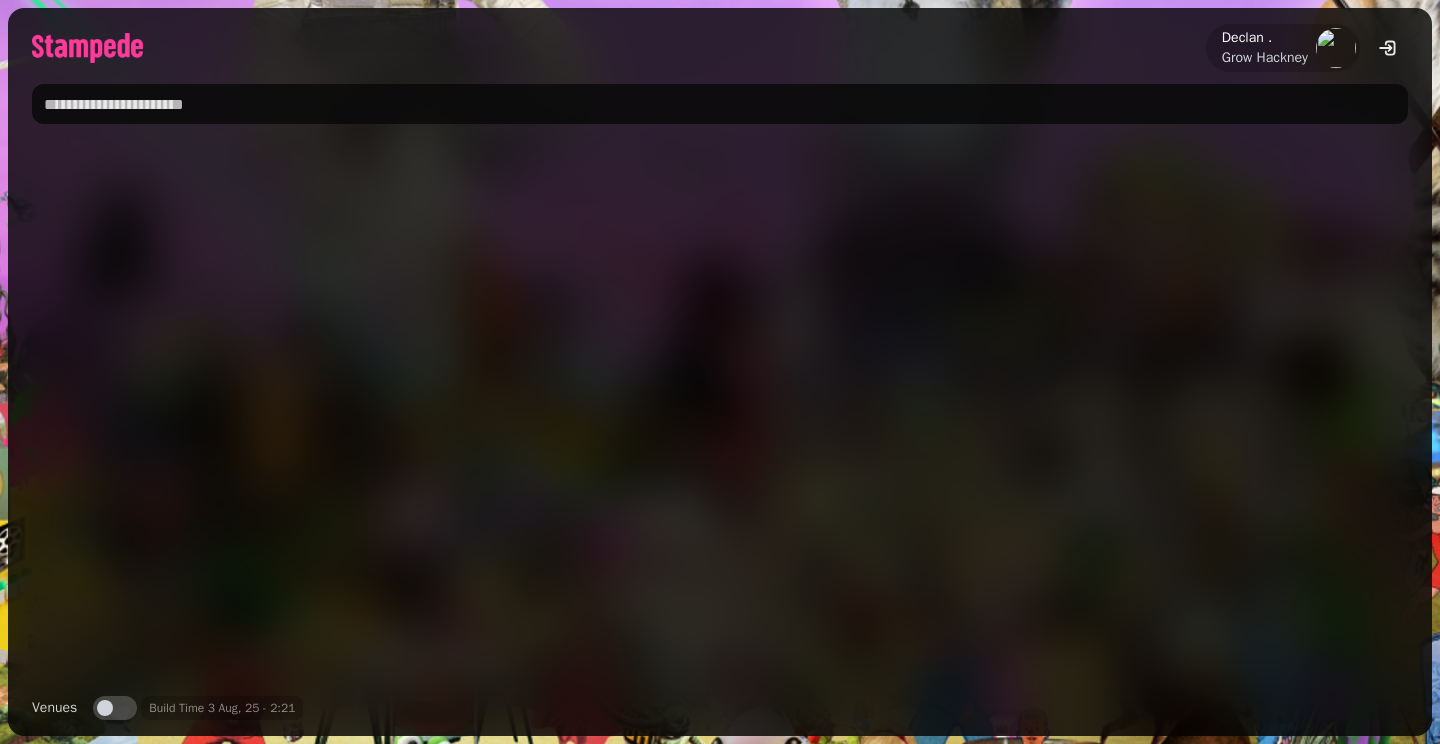 scroll, scrollTop: 0, scrollLeft: 0, axis: both 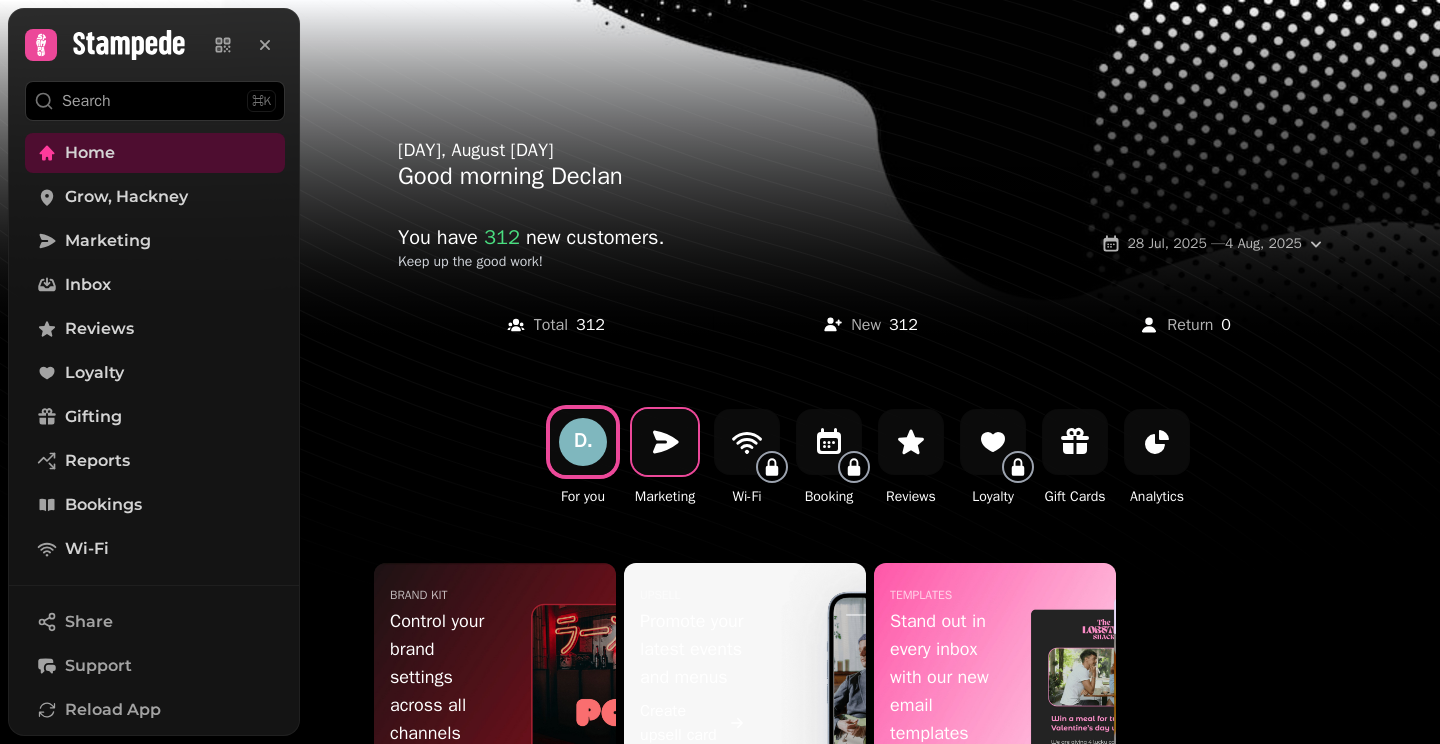 click 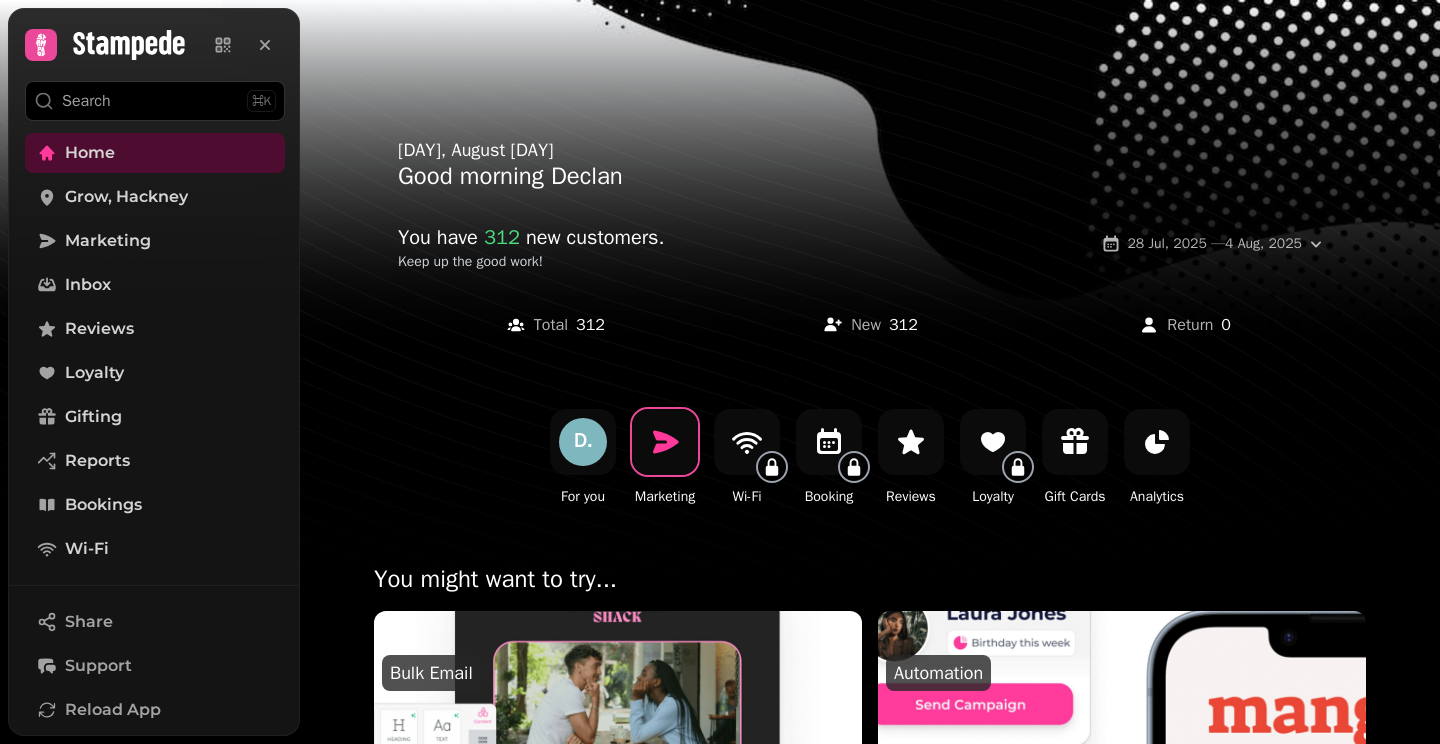 click 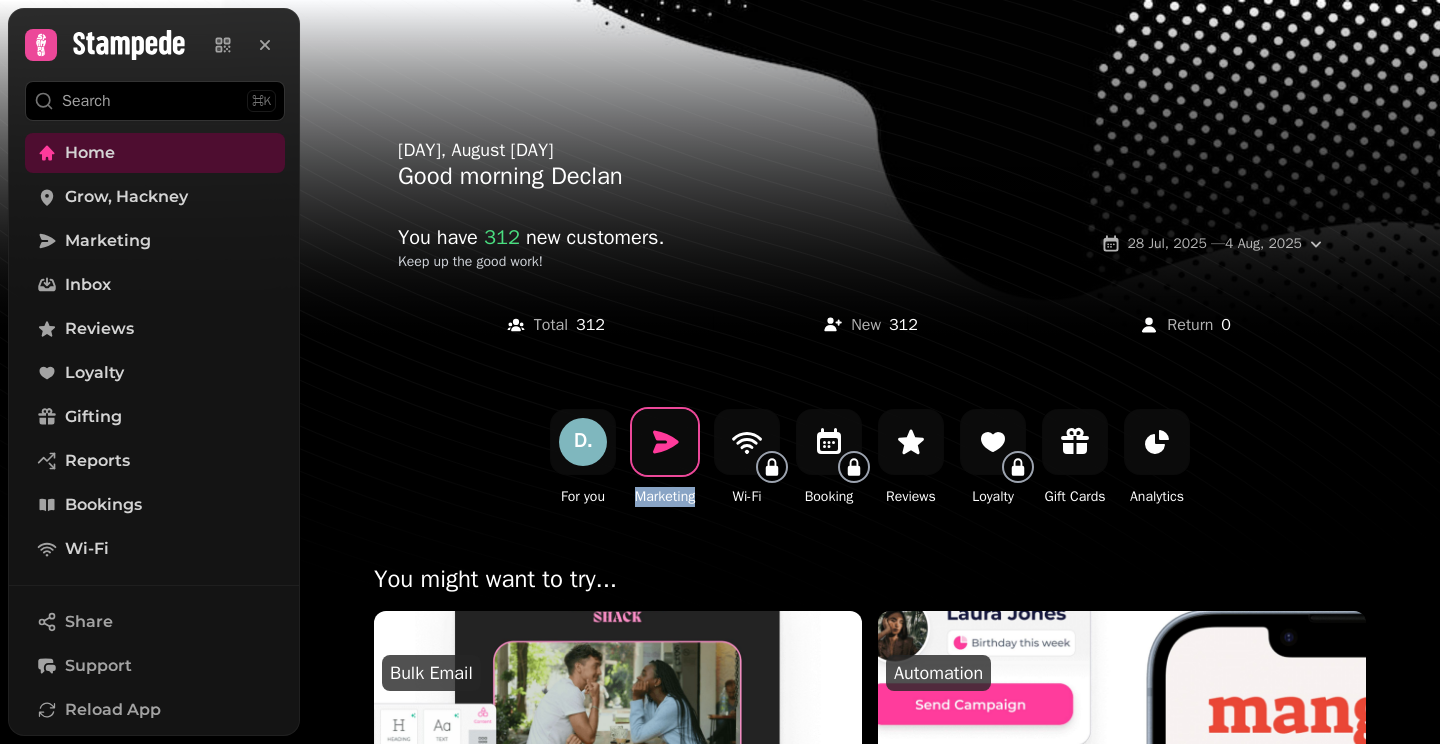click 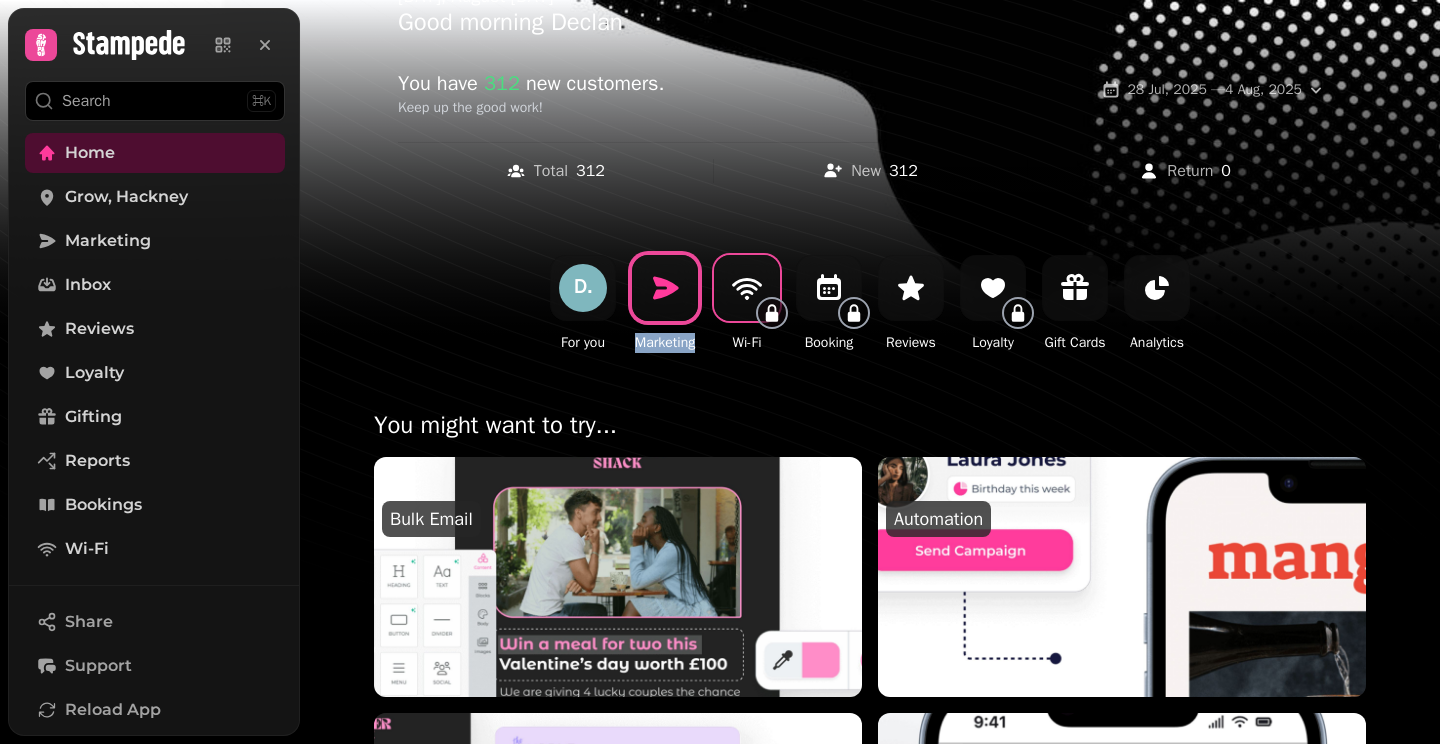 scroll, scrollTop: 158, scrollLeft: 0, axis: vertical 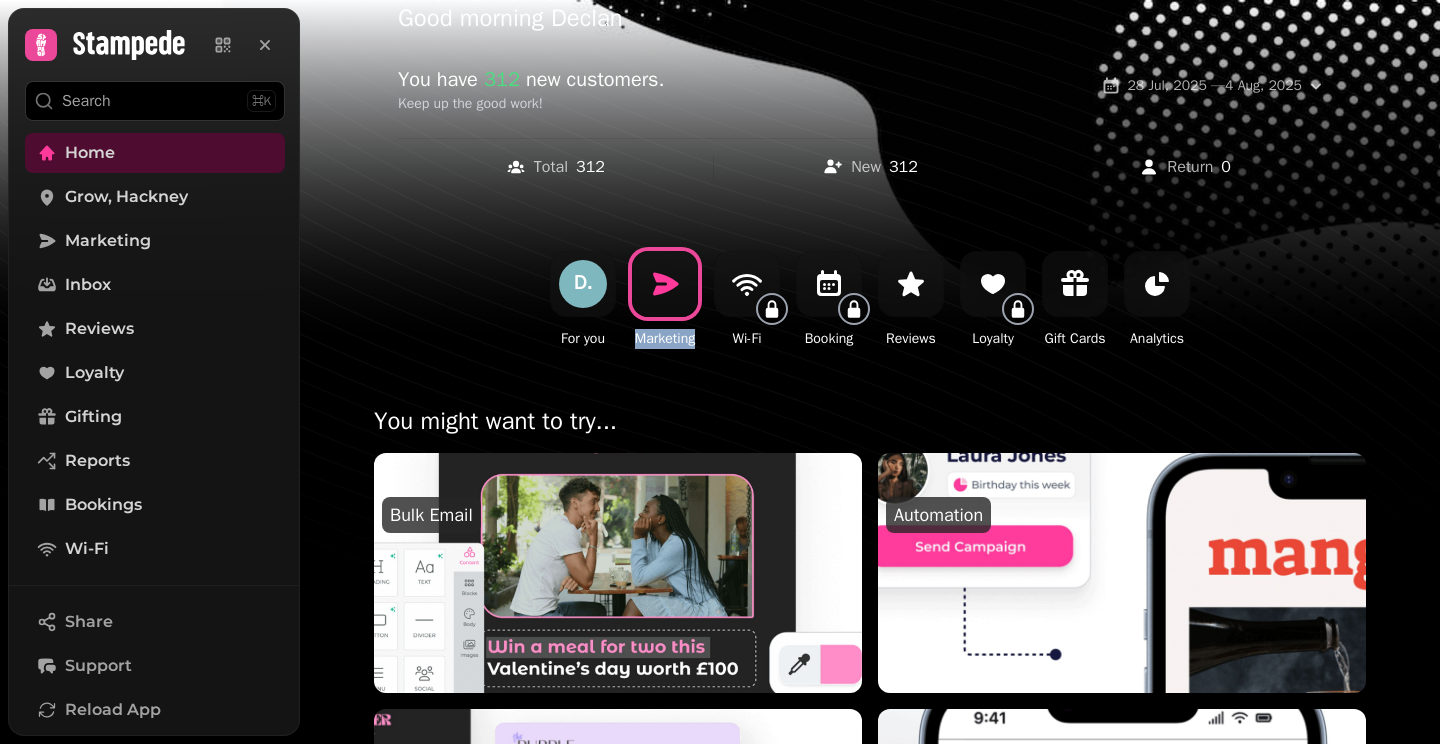 click at bounding box center (618, 475) 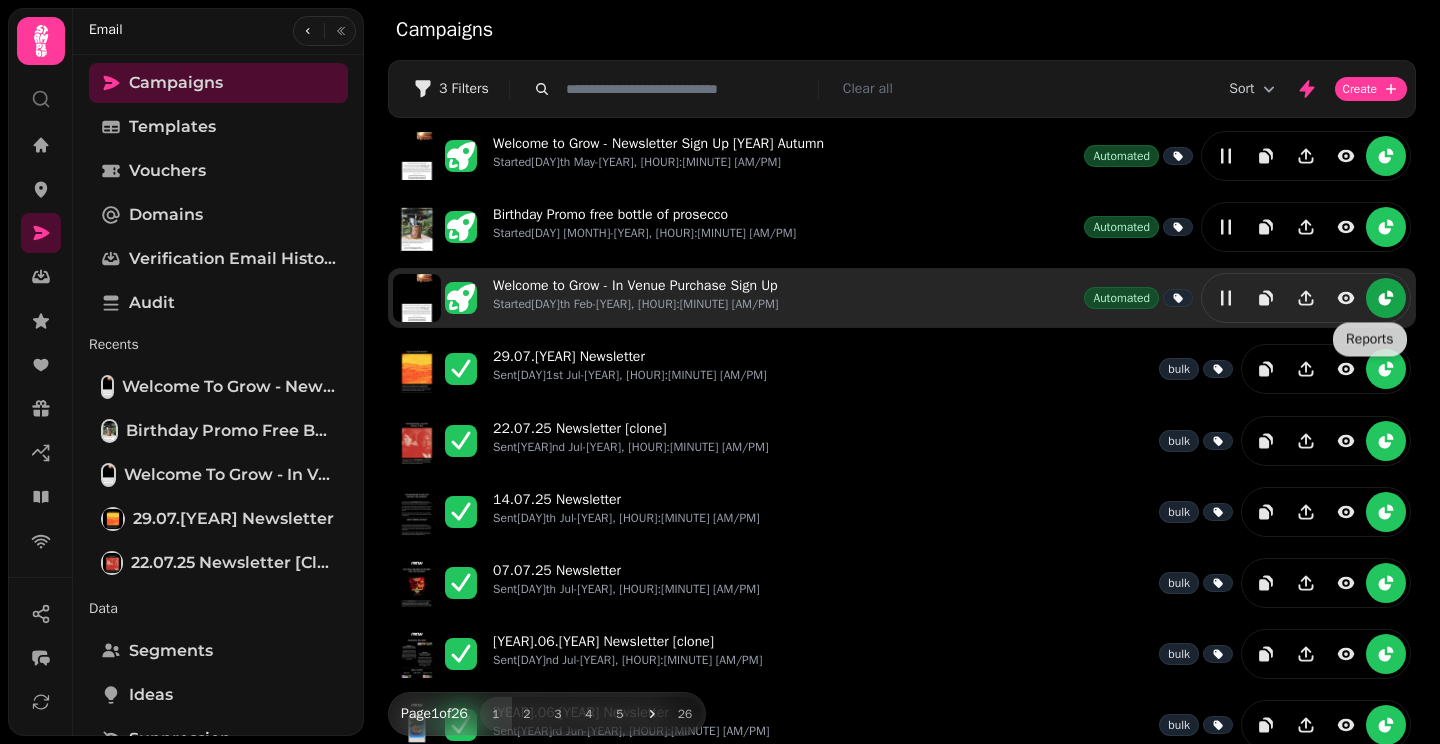 click 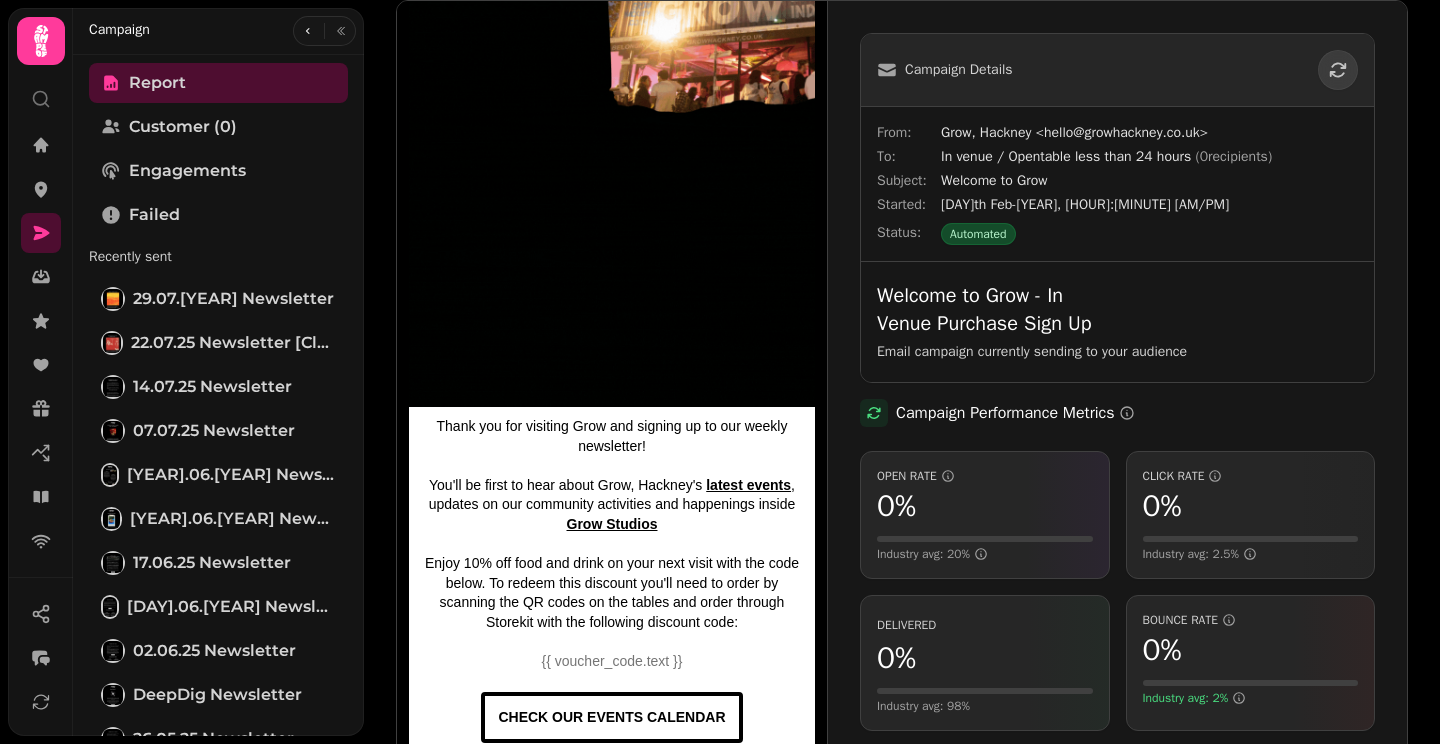 scroll, scrollTop: 0, scrollLeft: 0, axis: both 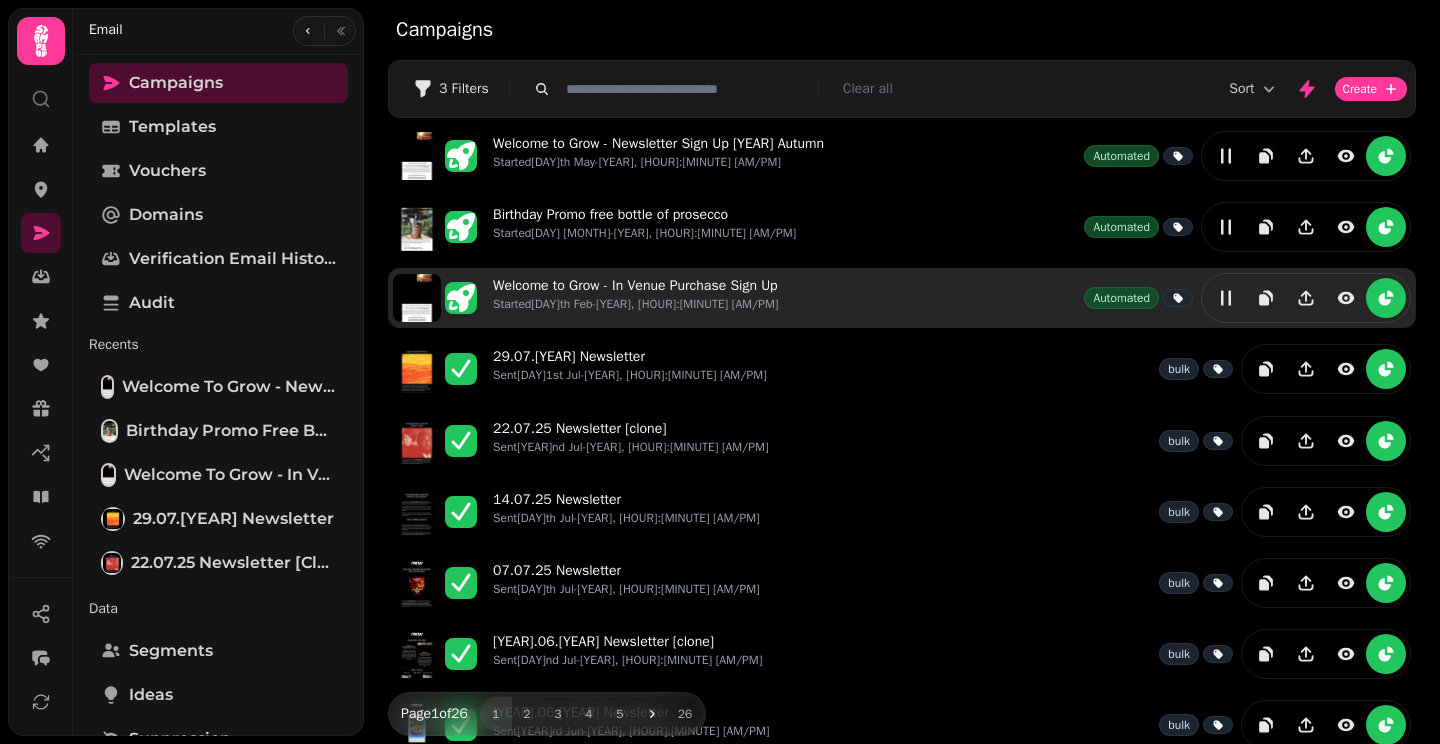 click at bounding box center (1178, 298) 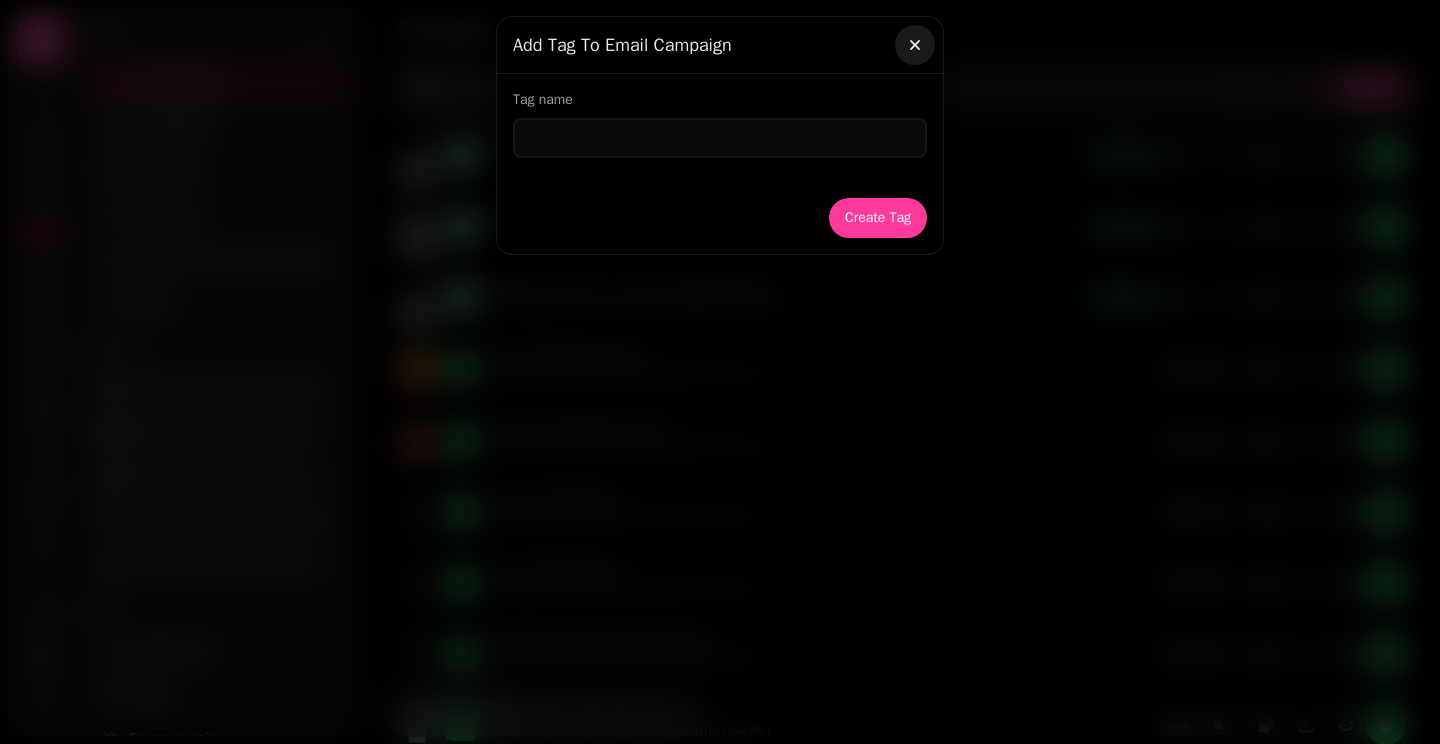 click 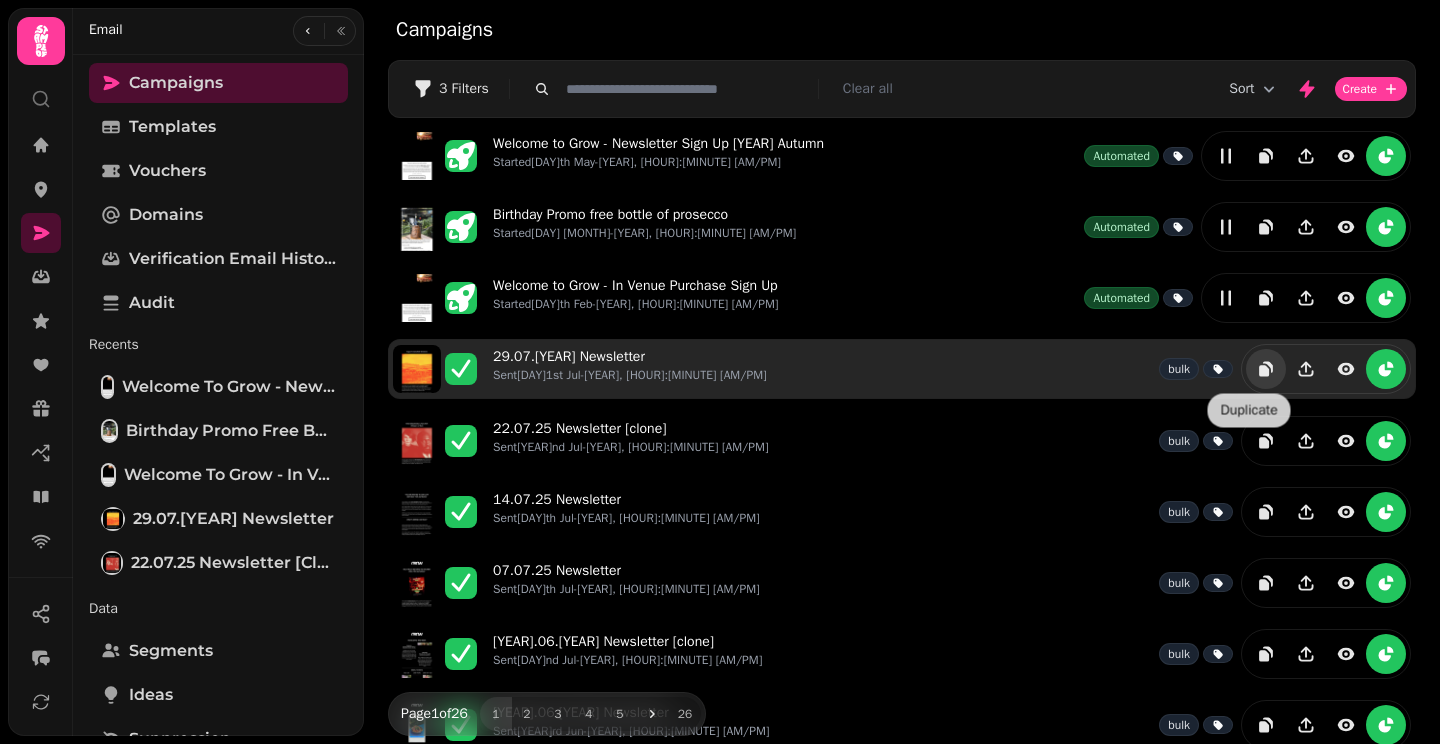 click at bounding box center [1266, 369] 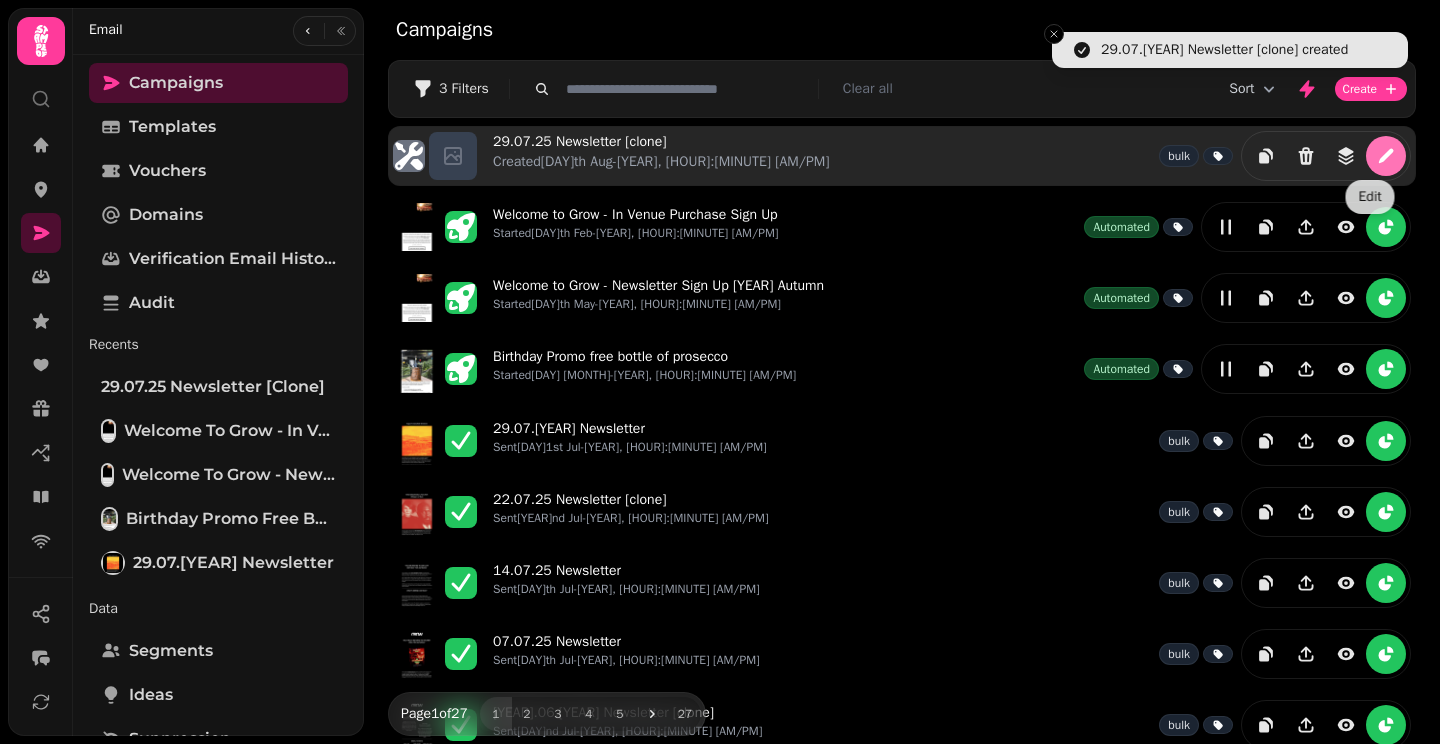 click 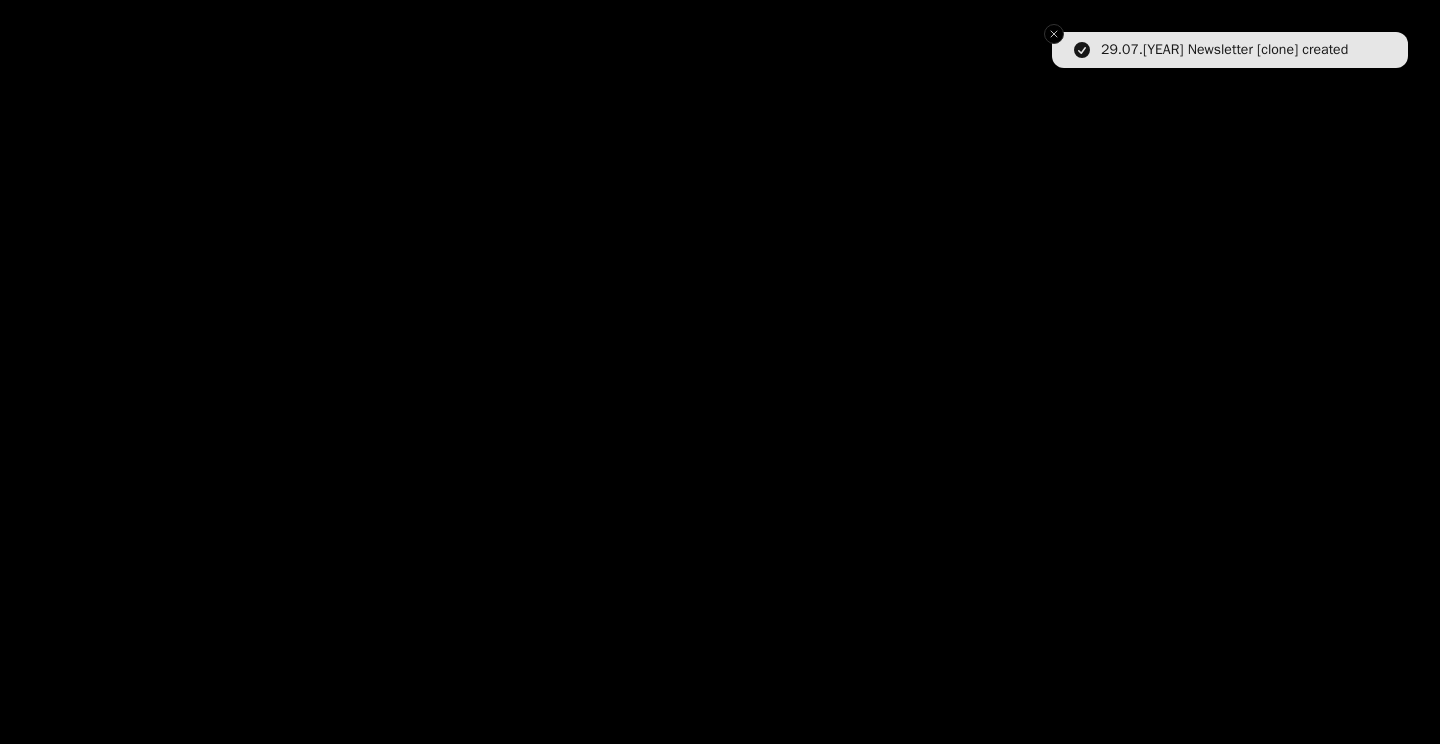 select on "**********" 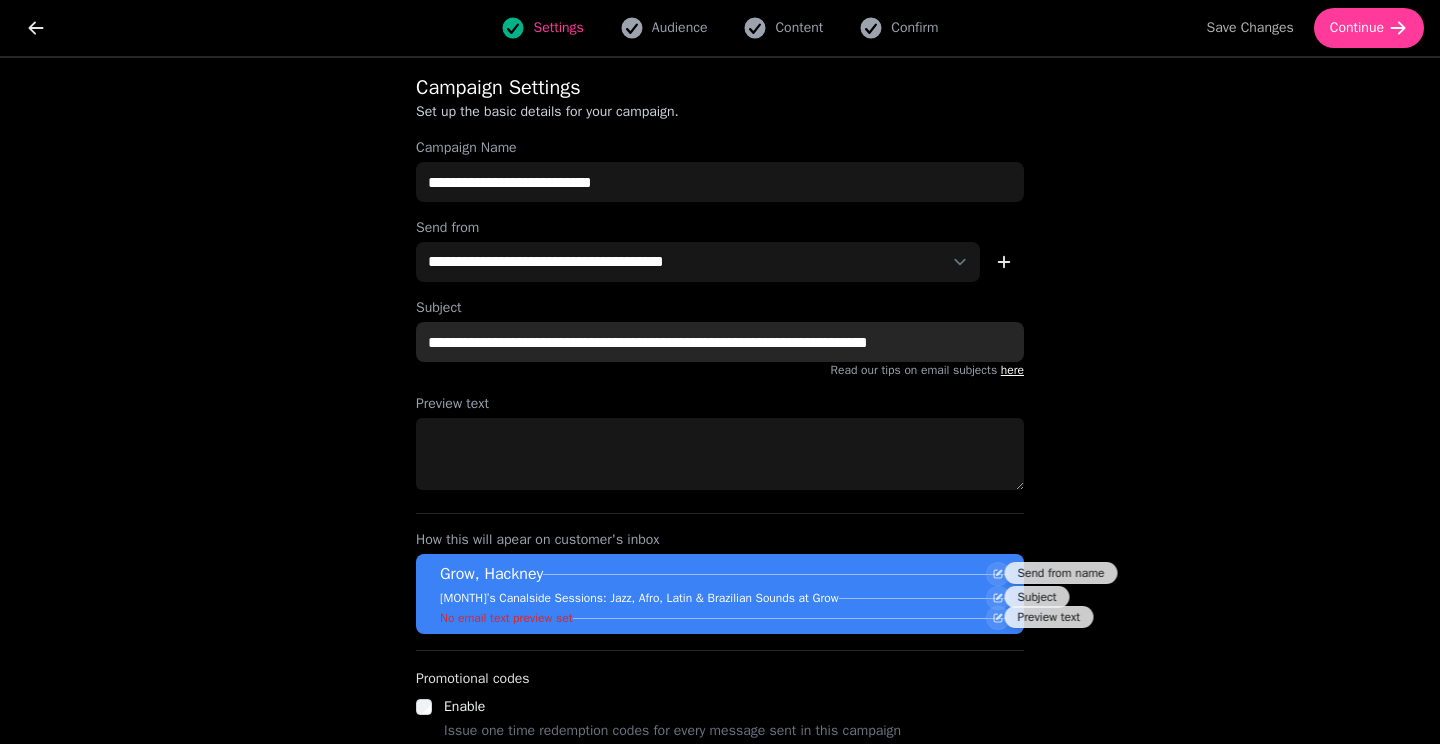 click on "**********" at bounding box center [720, 342] 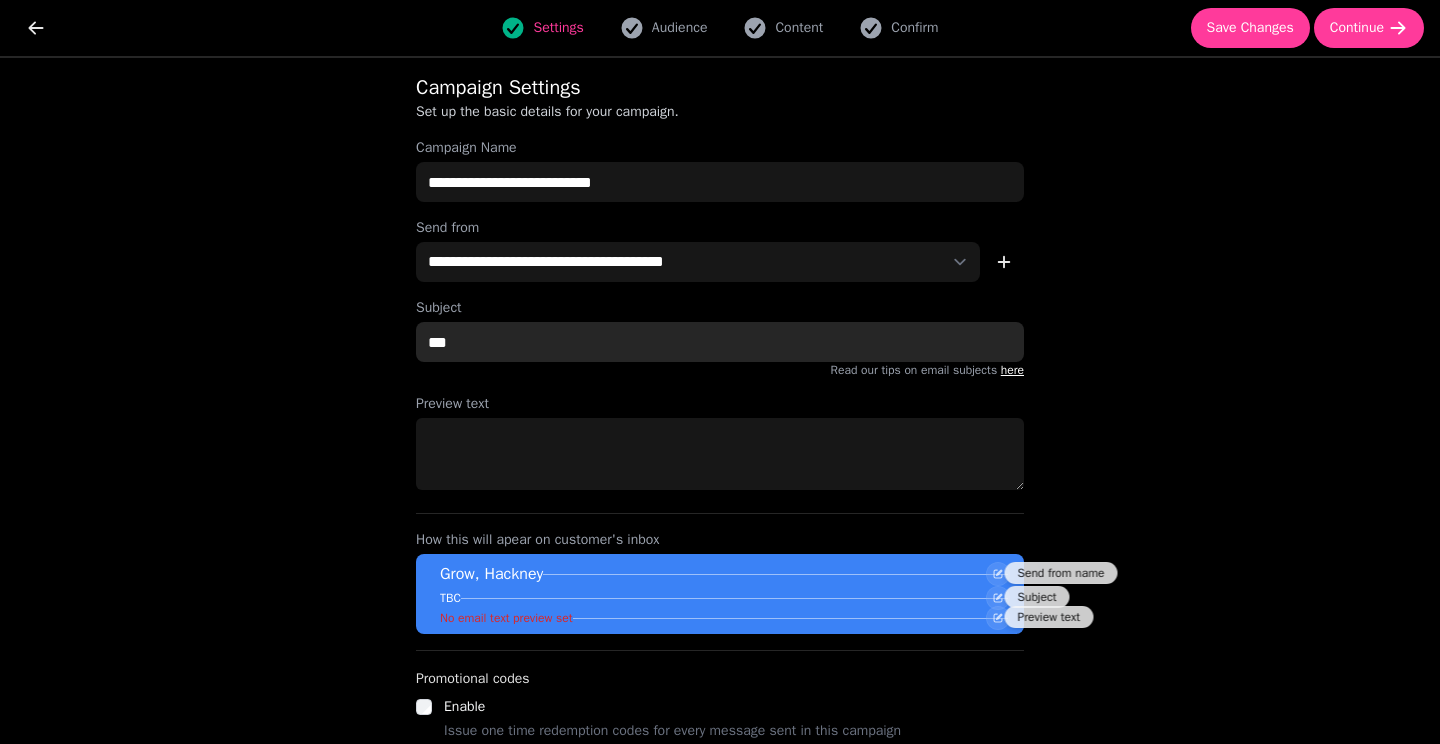 type on "***" 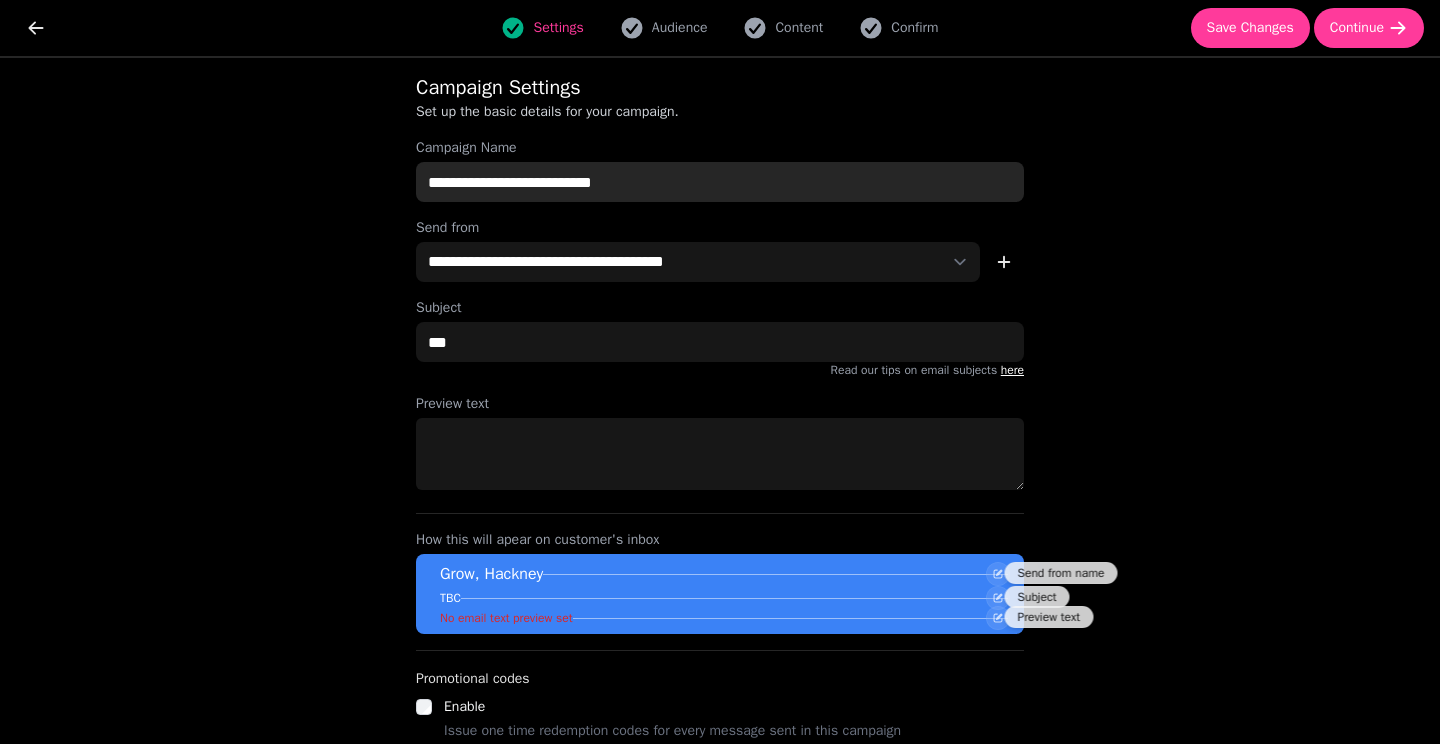 drag, startPoint x: 439, startPoint y: 180, endPoint x: 406, endPoint y: 181, distance: 33.01515 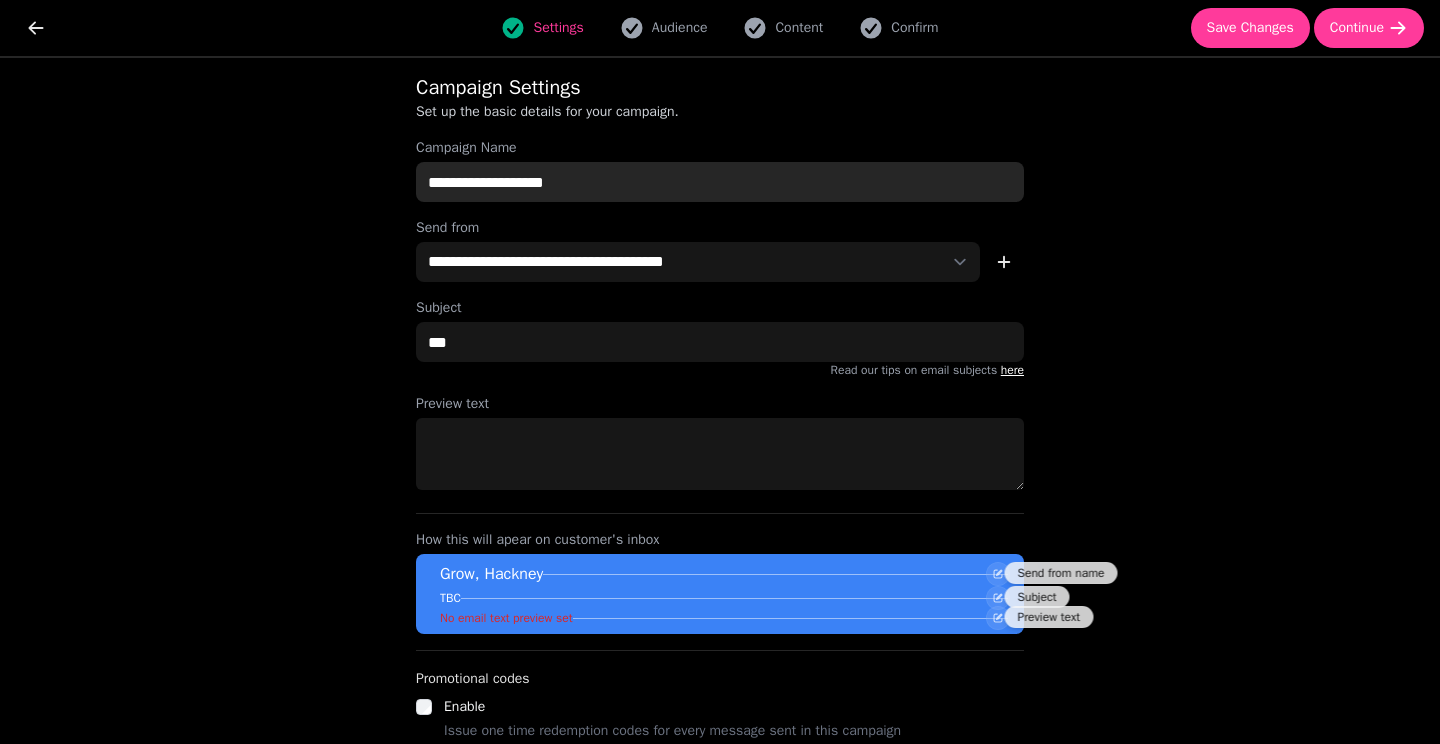 scroll, scrollTop: 14, scrollLeft: 0, axis: vertical 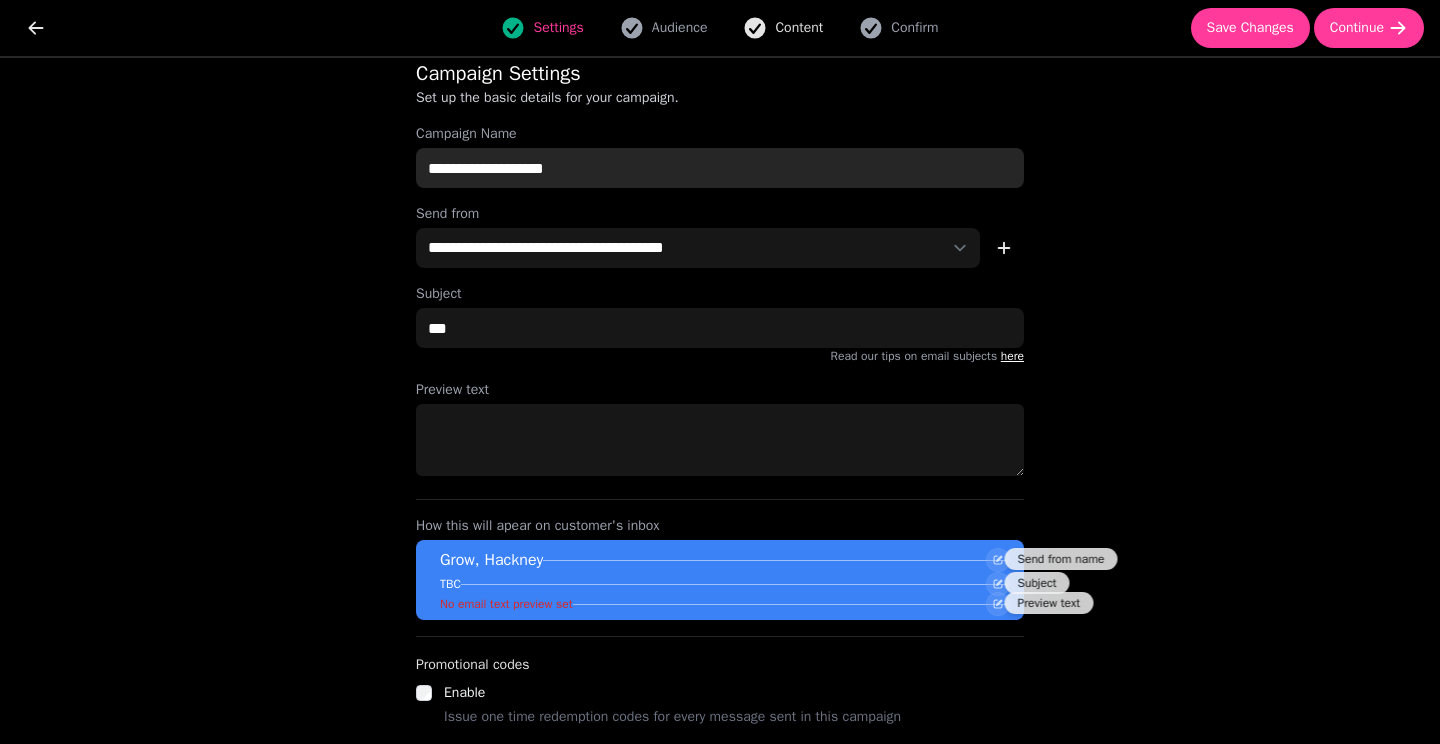 click 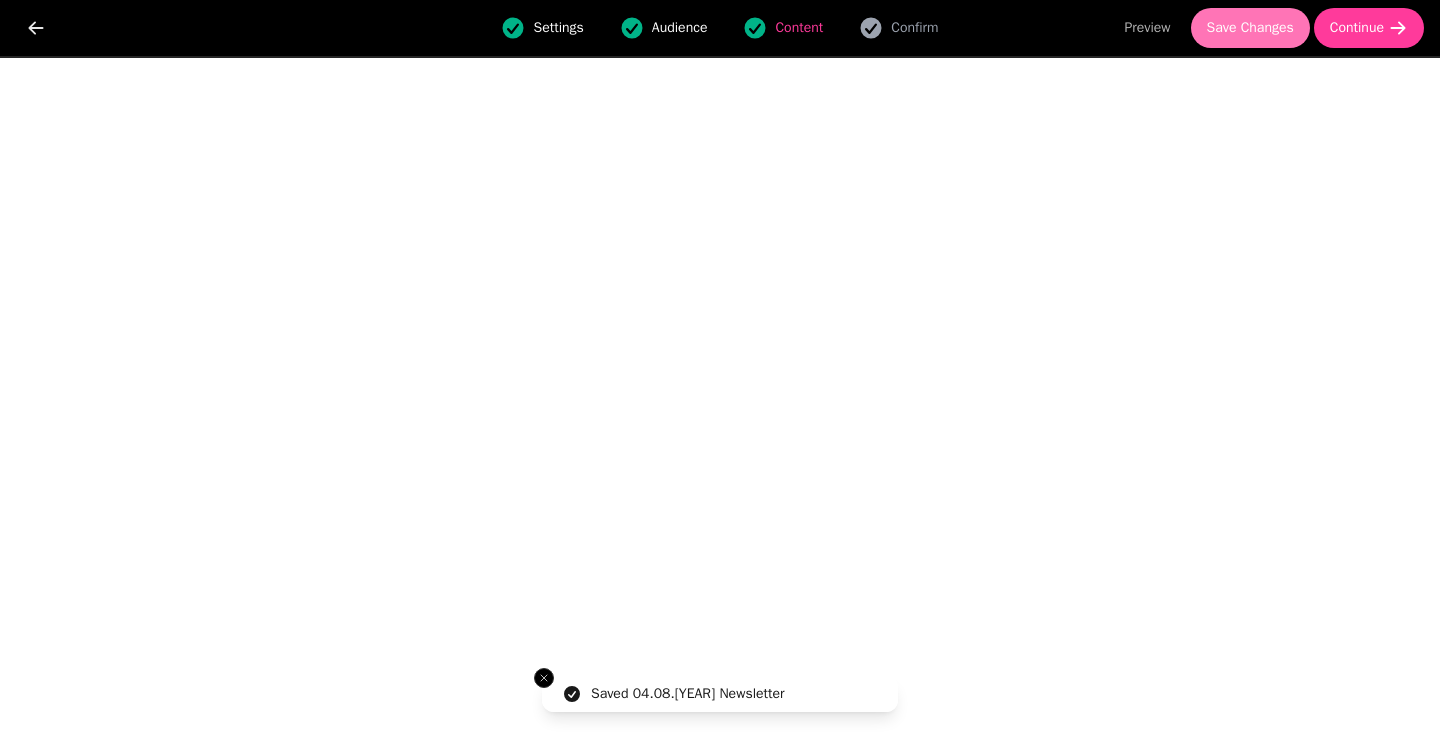 click on "Save Changes" at bounding box center (1250, 28) 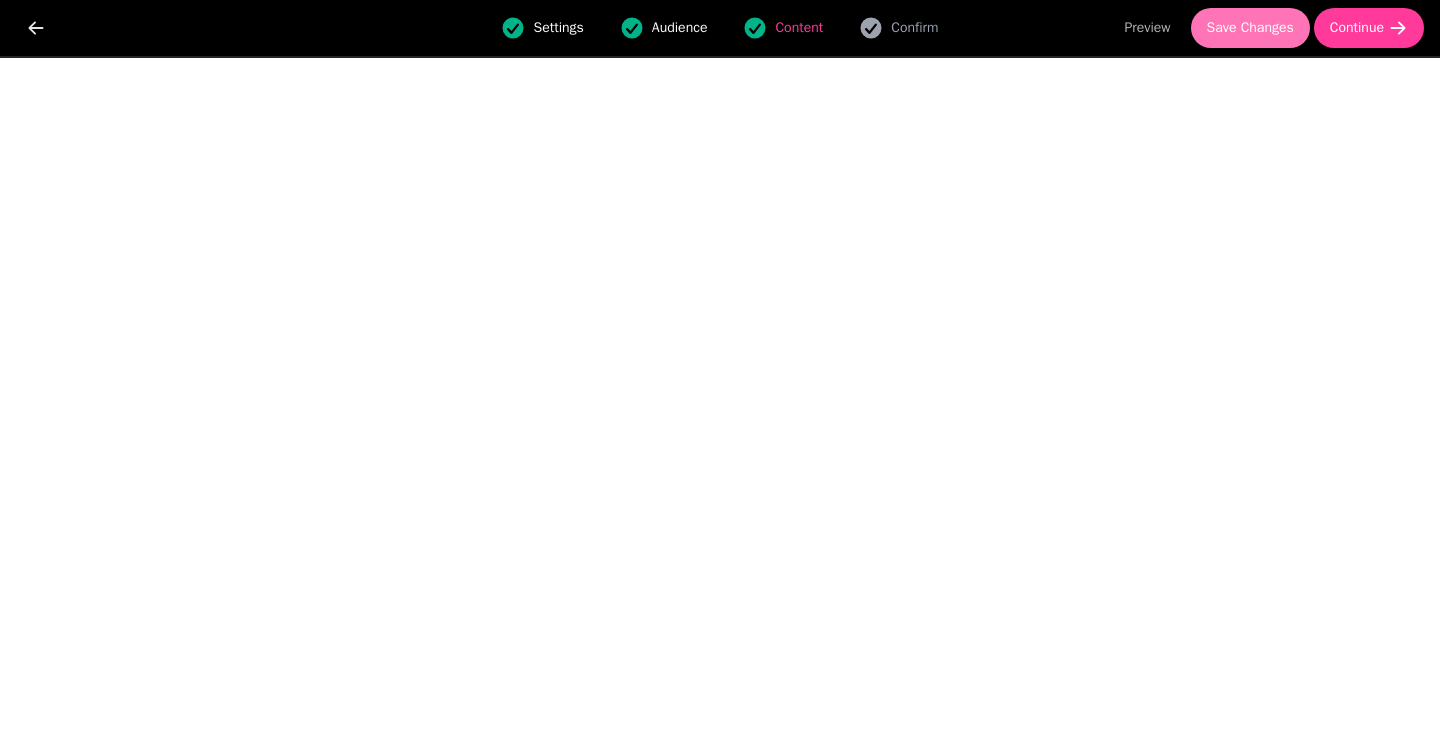 click on "Save Changes" at bounding box center (1250, 28) 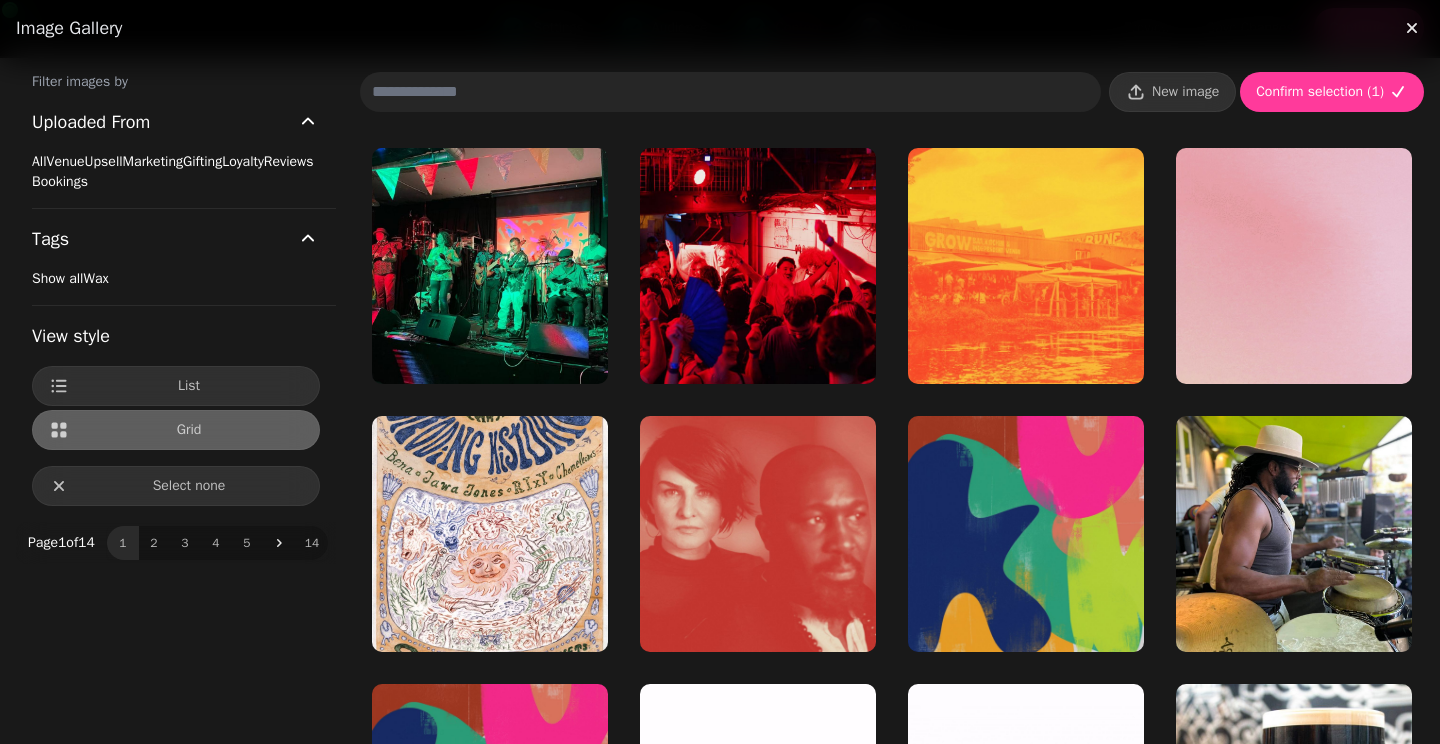 click at bounding box center [730, 92] 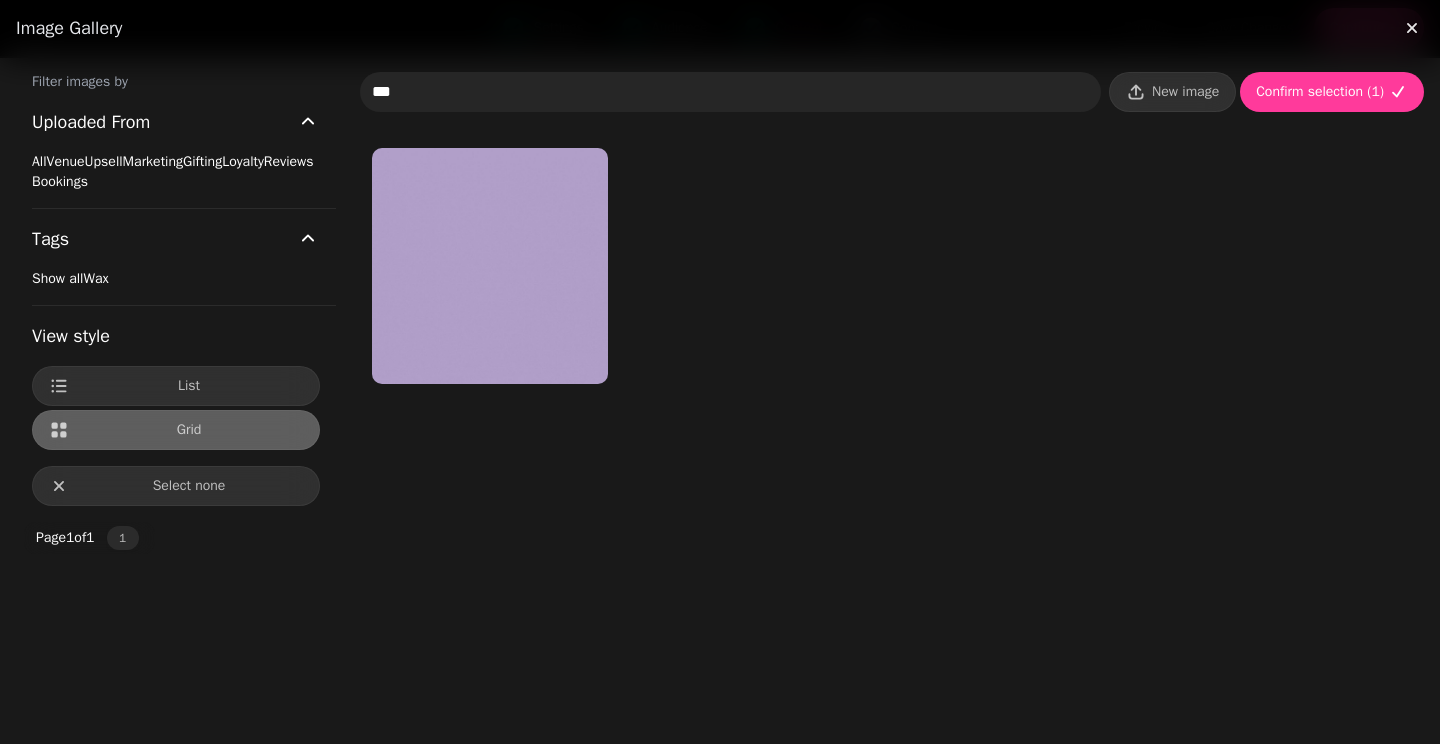 type on "*" 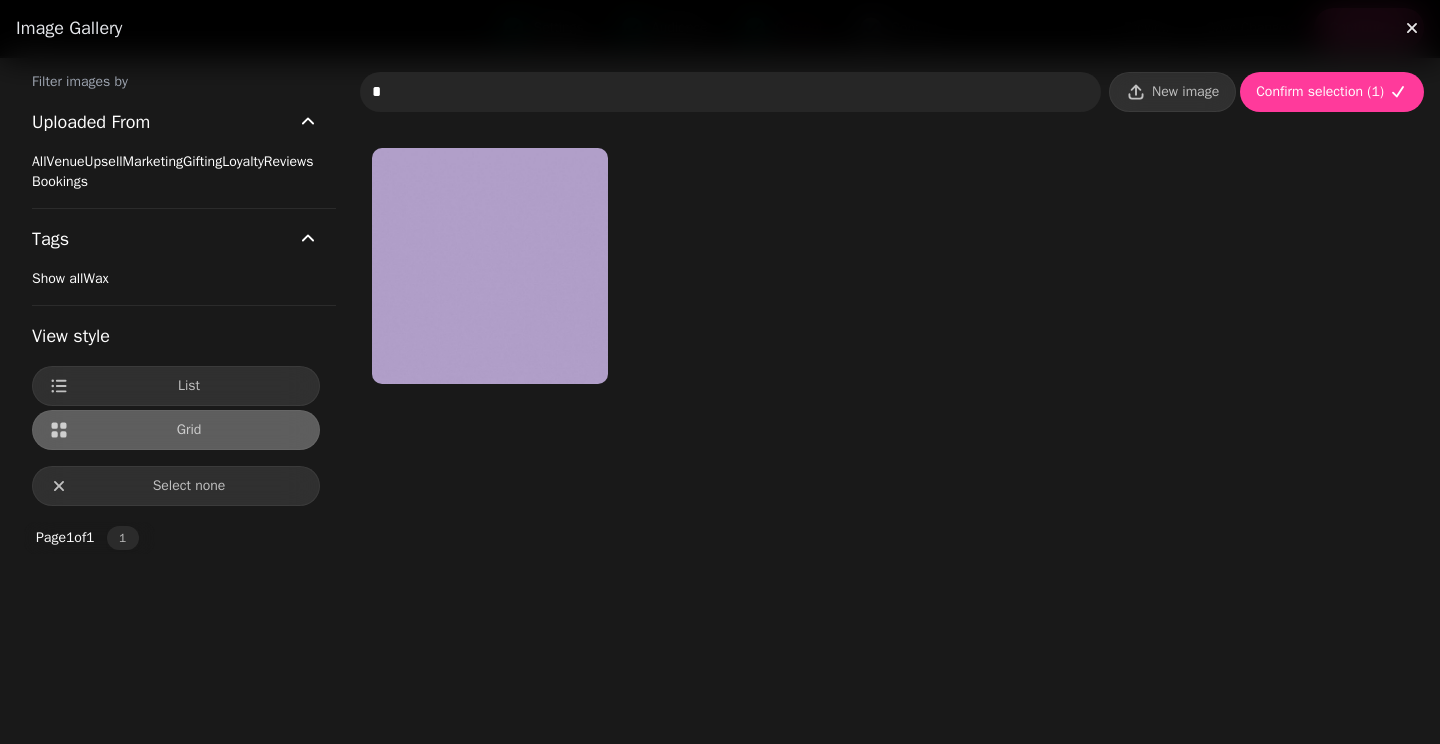 type 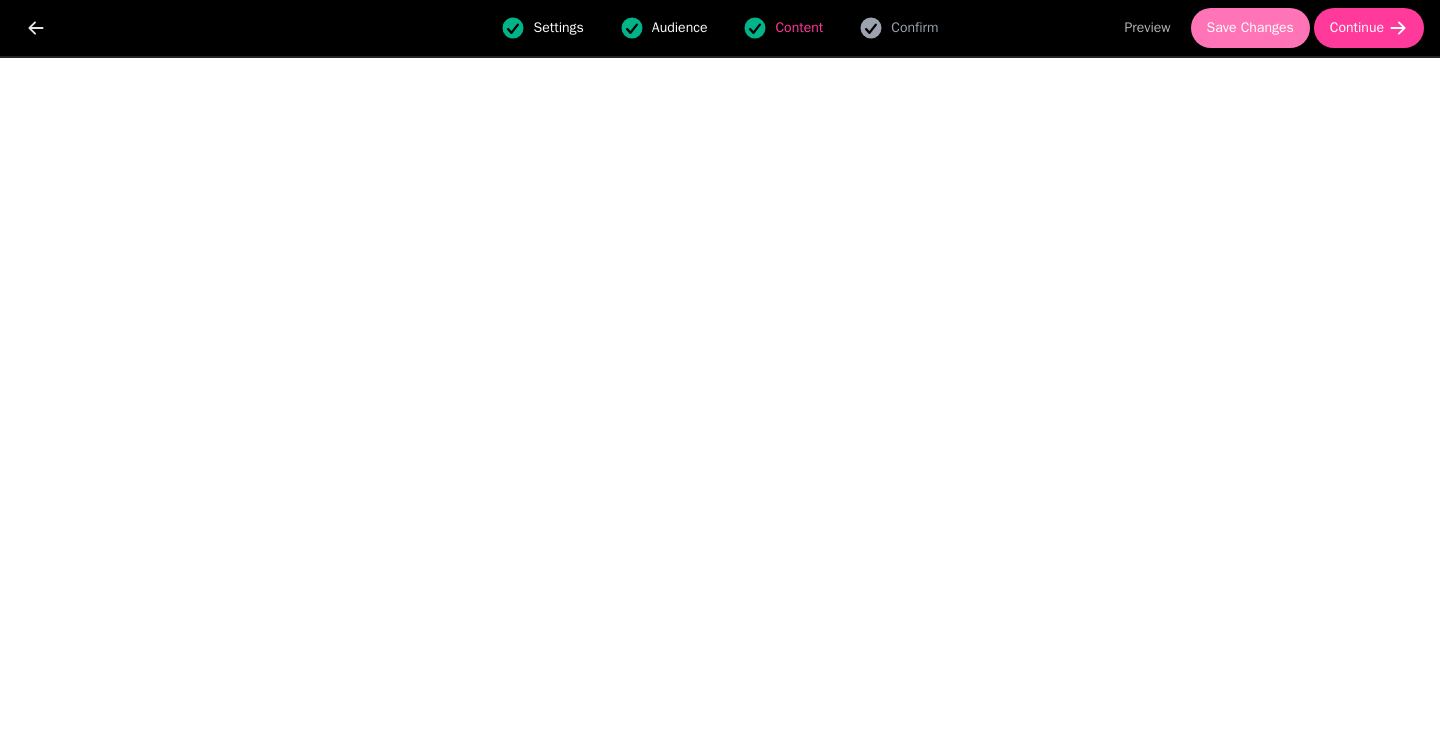 click on "Save Changes" at bounding box center [1250, 28] 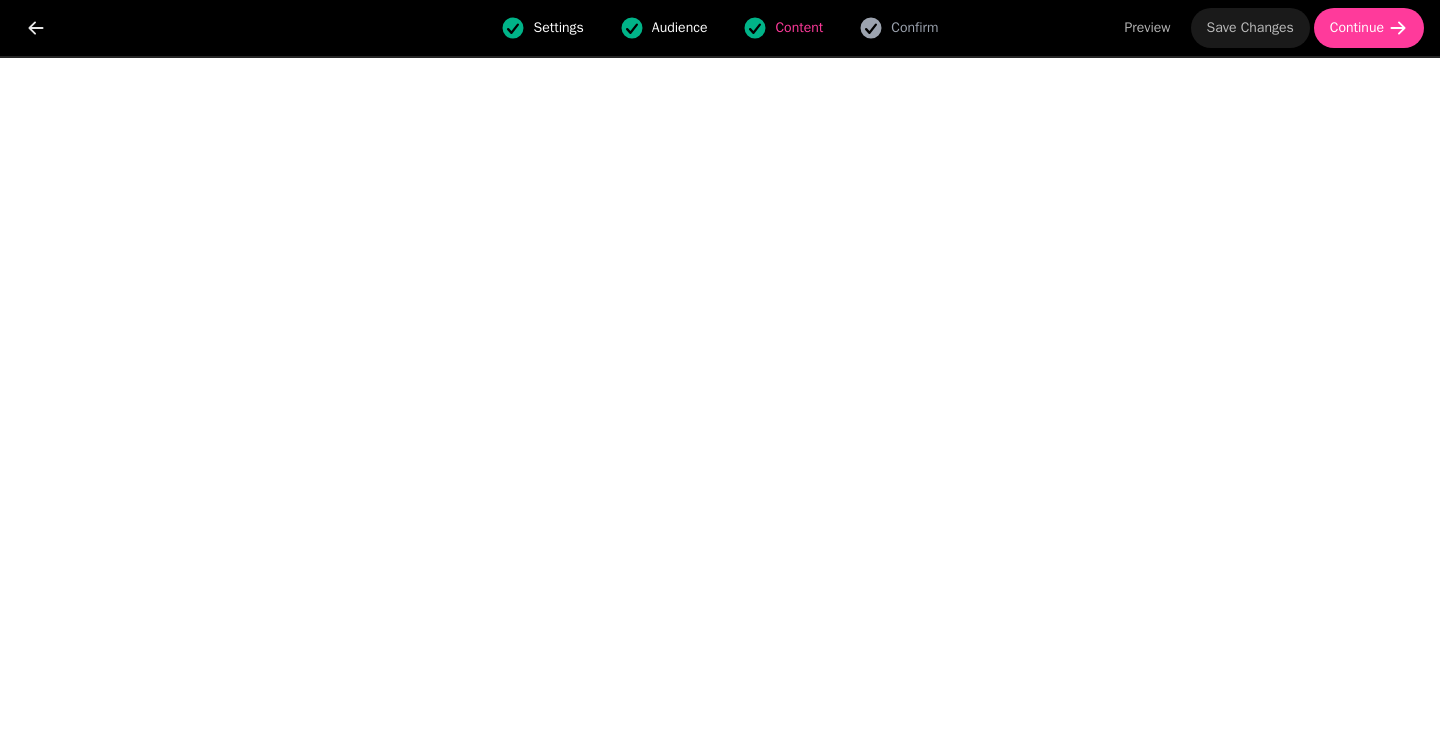 click on "Save Changes" at bounding box center (1250, 28) 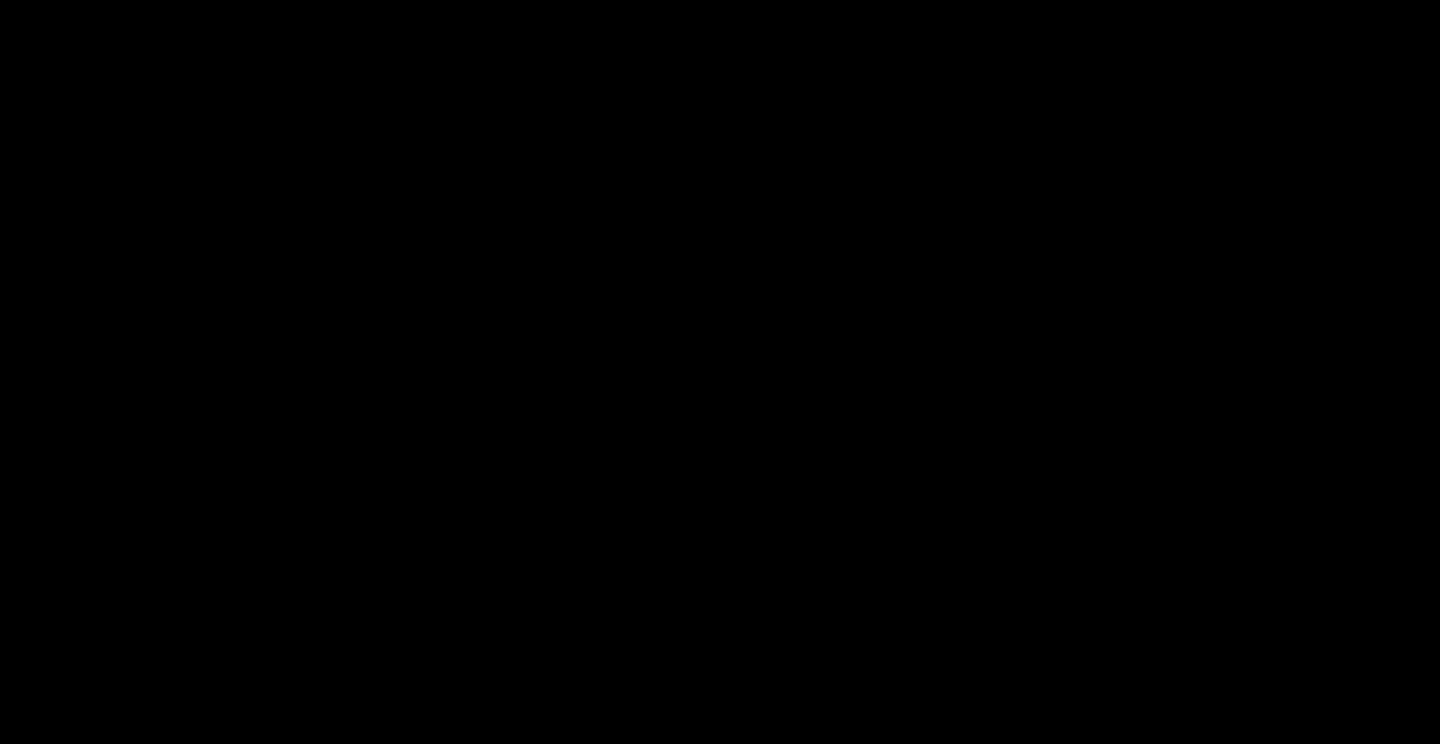 scroll, scrollTop: 0, scrollLeft: 0, axis: both 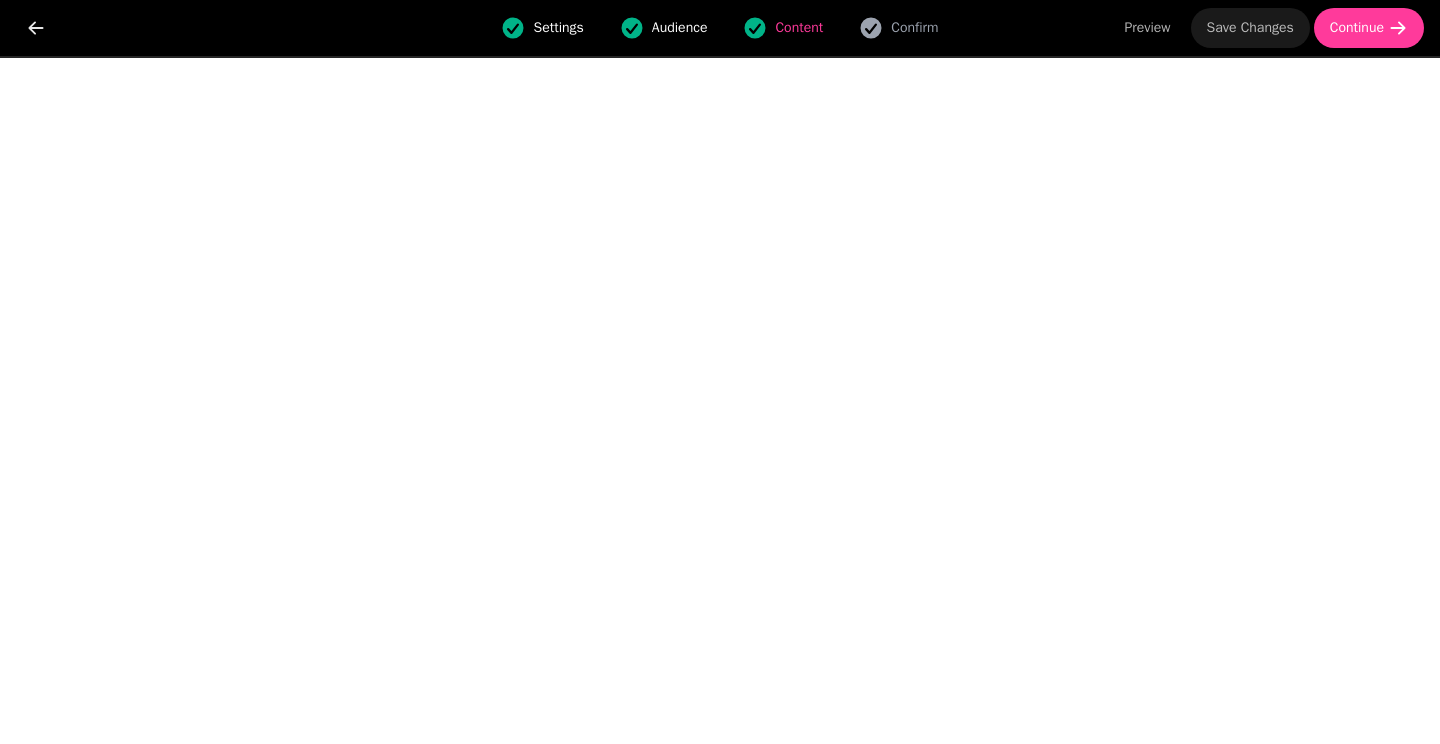 click on "Save Changes" at bounding box center [1250, 28] 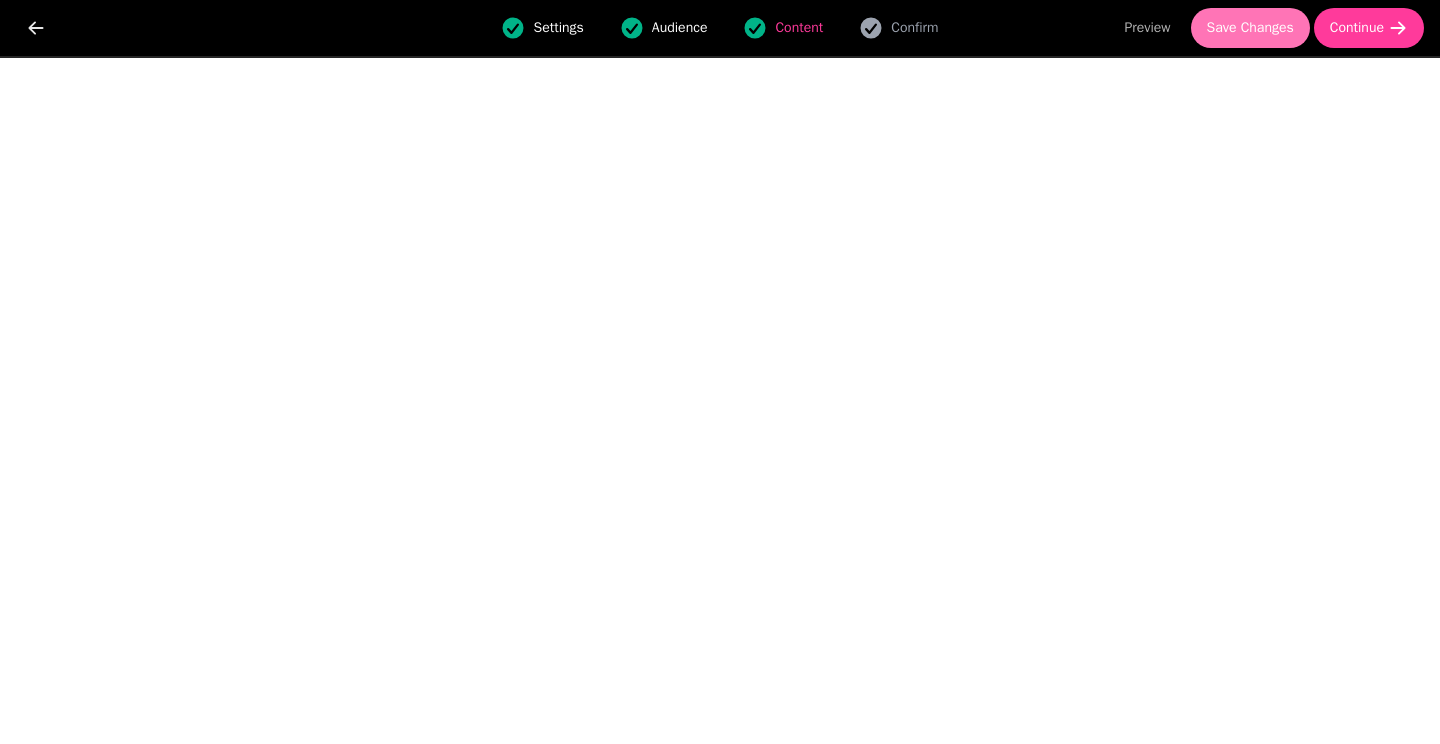 click on "Save Changes" at bounding box center [1250, 28] 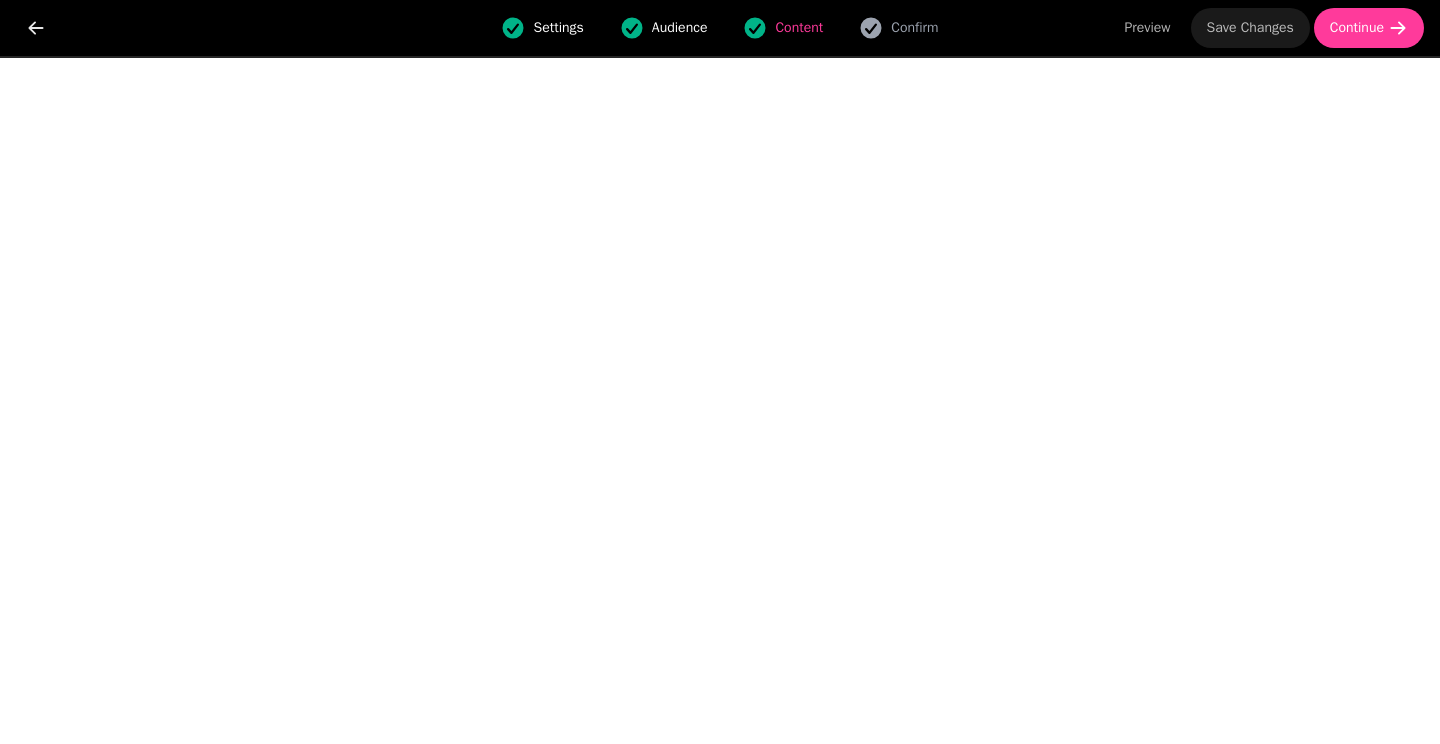 click on "Save Changes" at bounding box center [1250, 28] 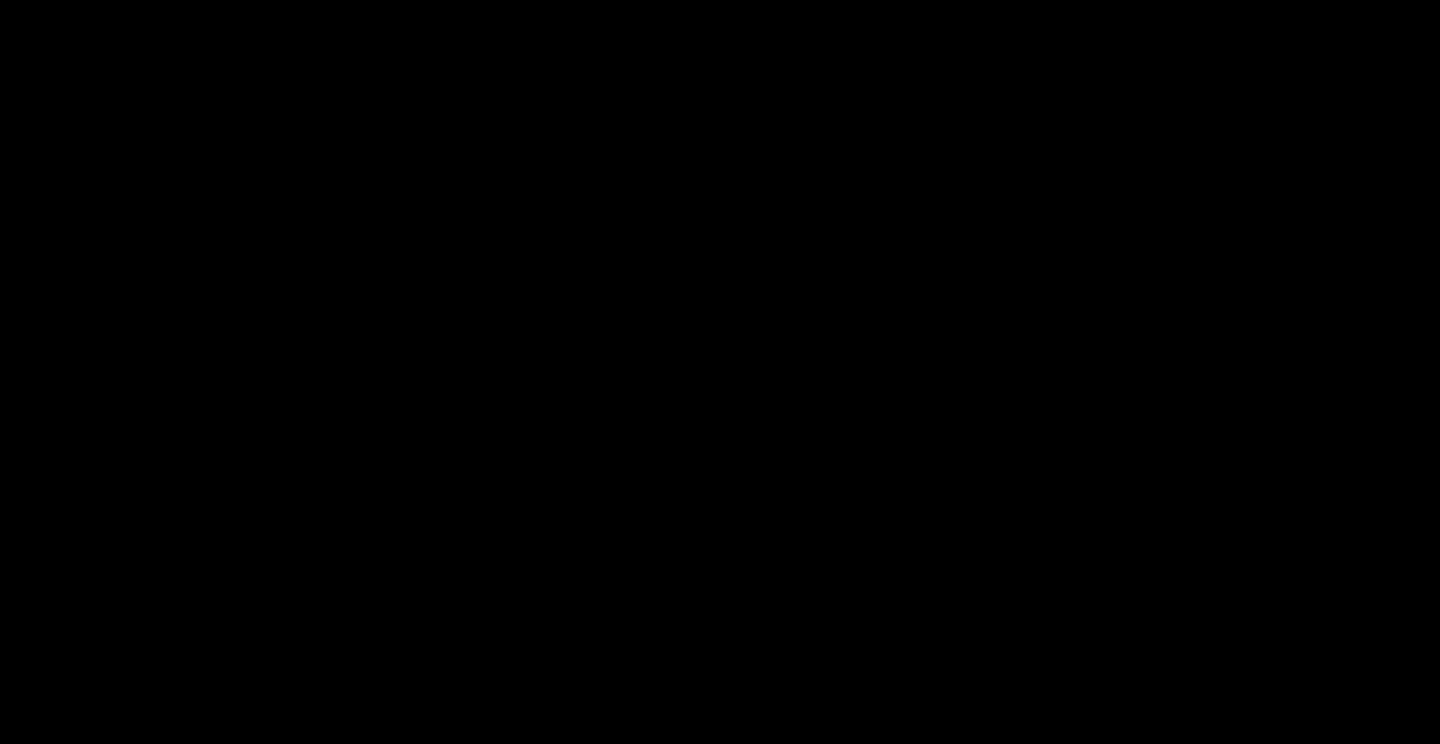 scroll, scrollTop: 0, scrollLeft: 0, axis: both 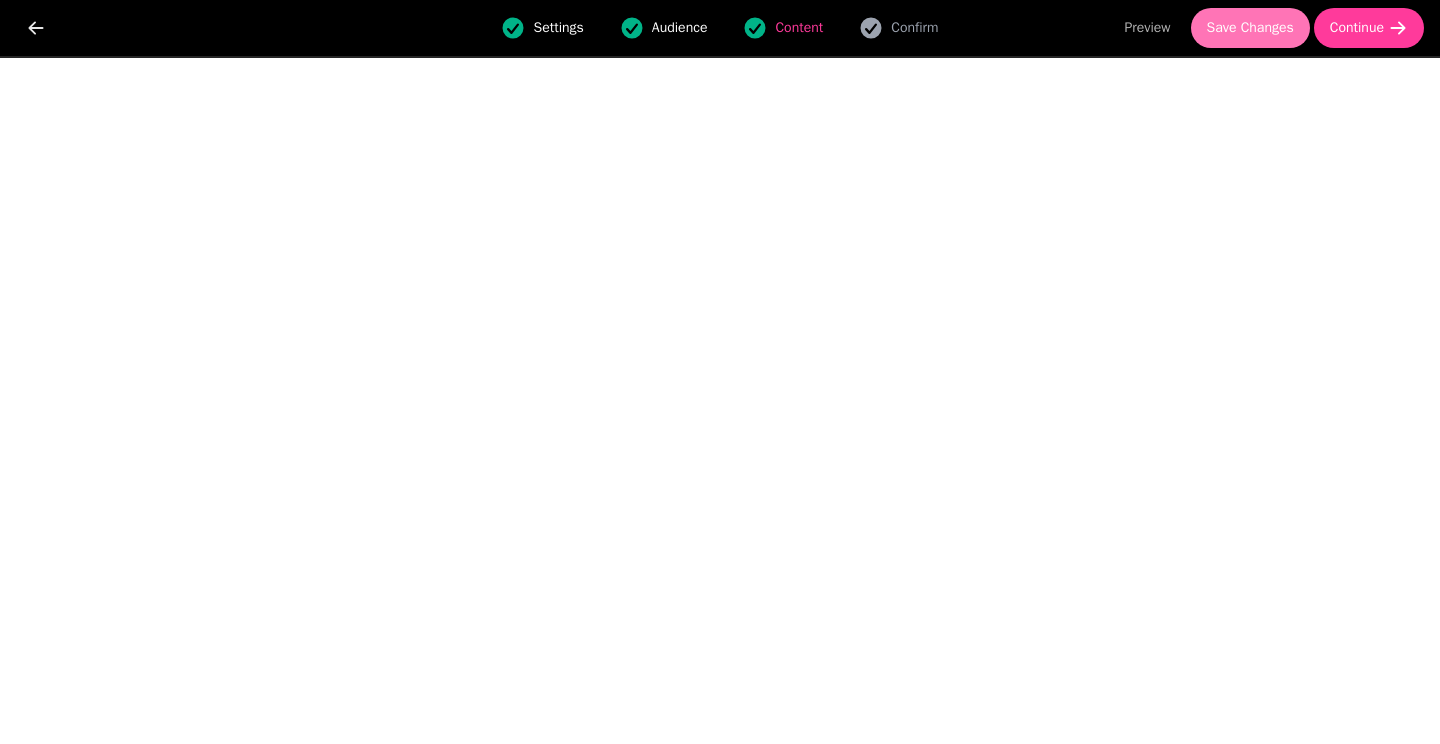 click on "Save Changes" at bounding box center (1250, 28) 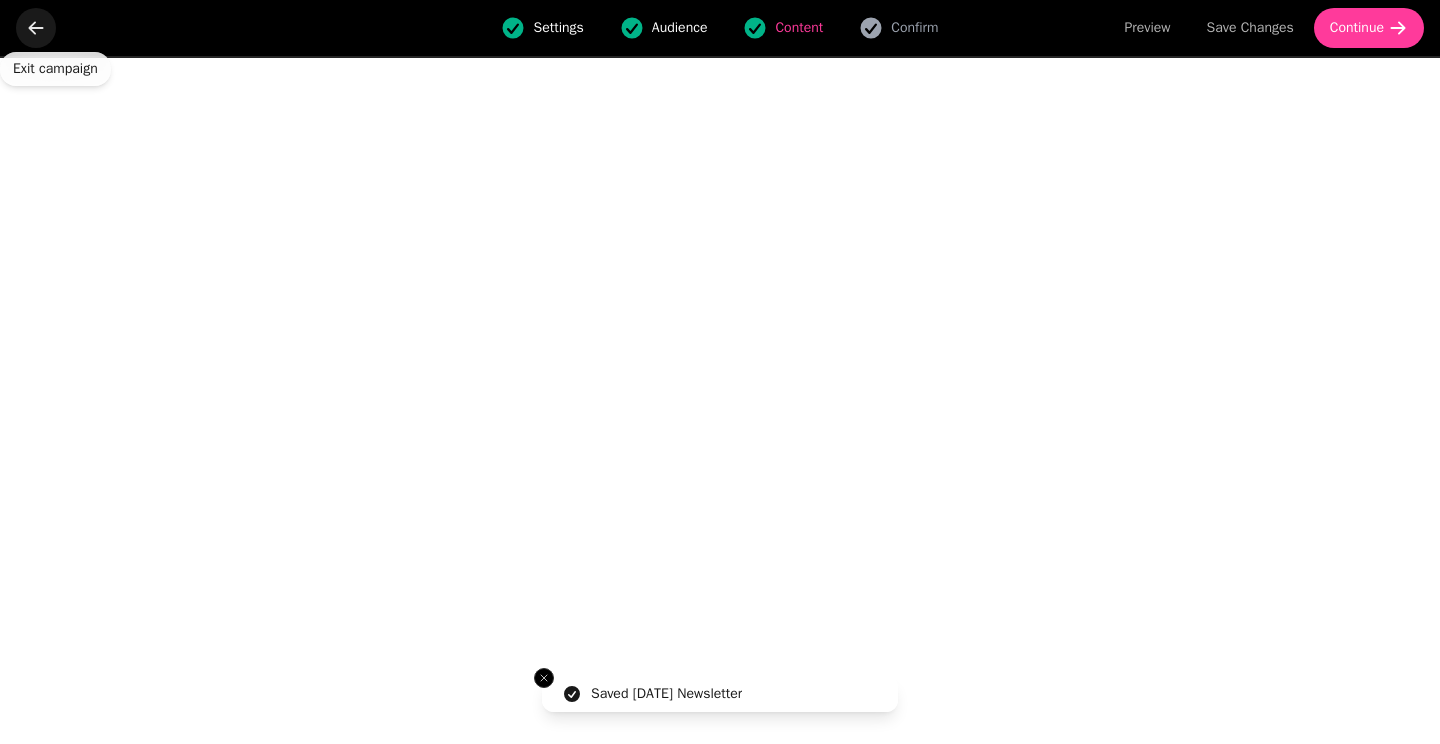click 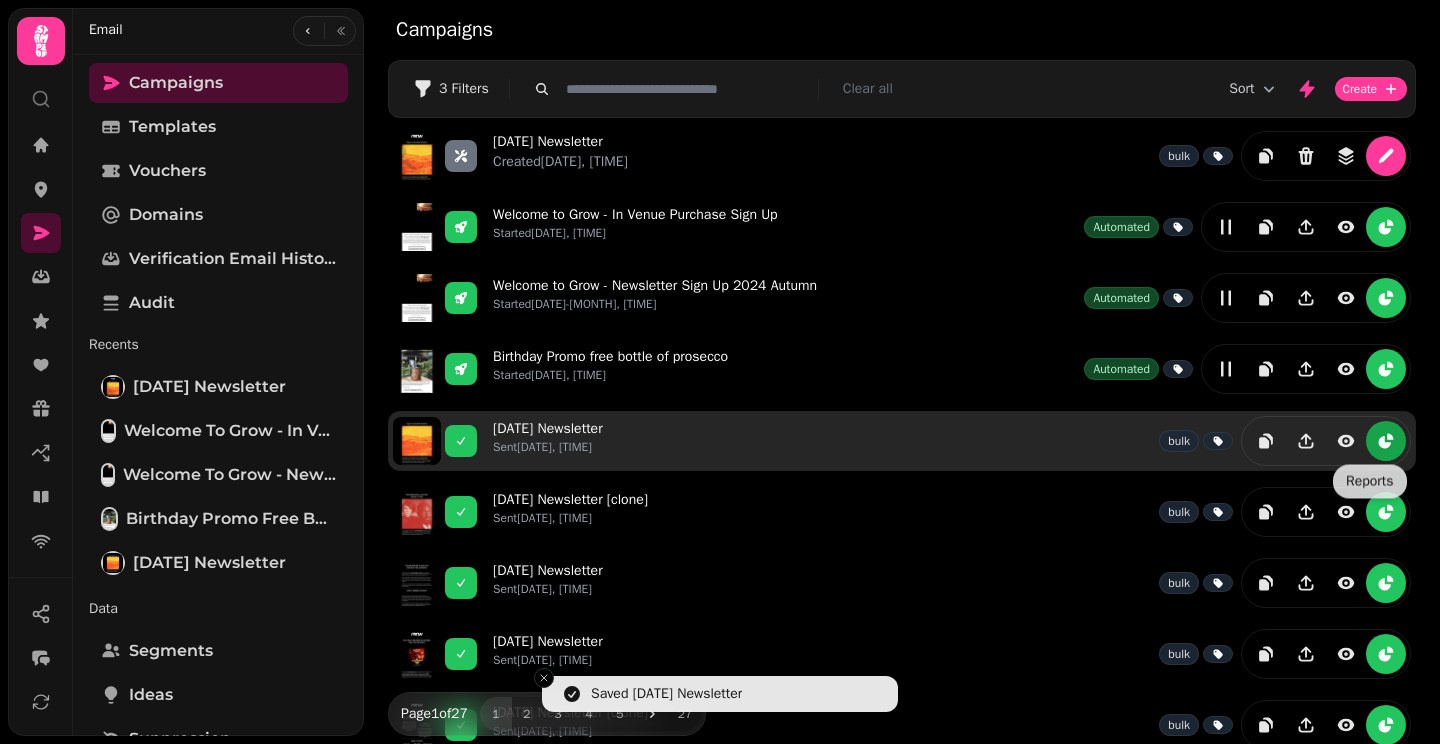 click 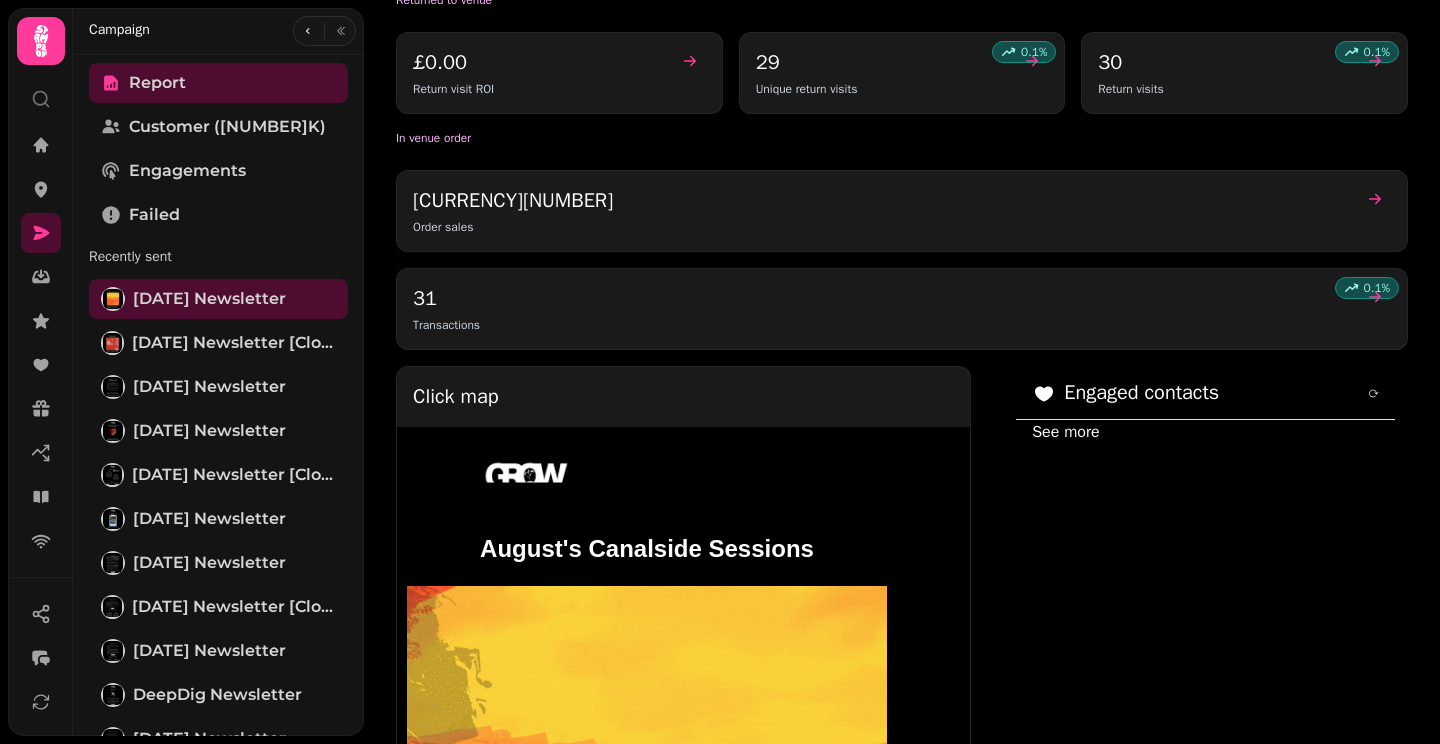 scroll, scrollTop: 1643, scrollLeft: 0, axis: vertical 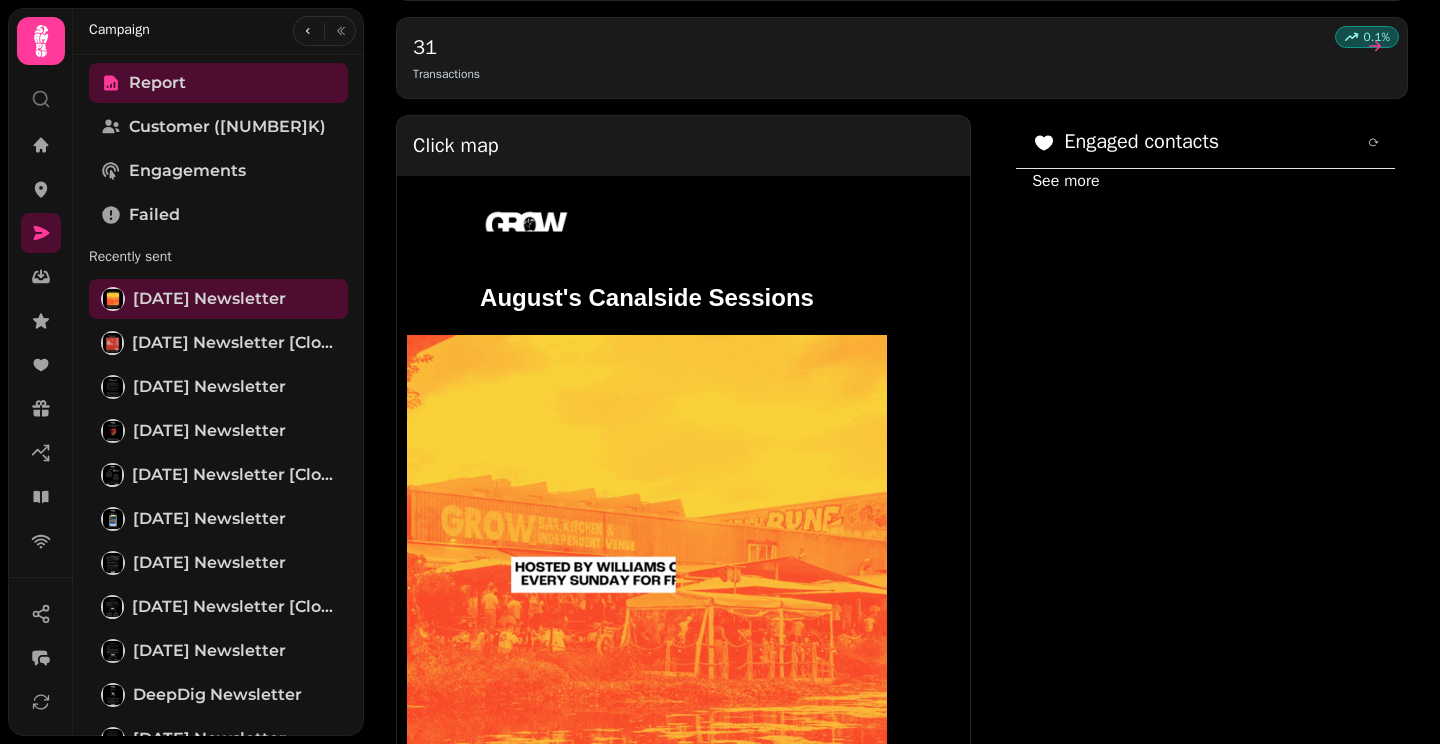 click on "See more" at bounding box center (1065, 181) 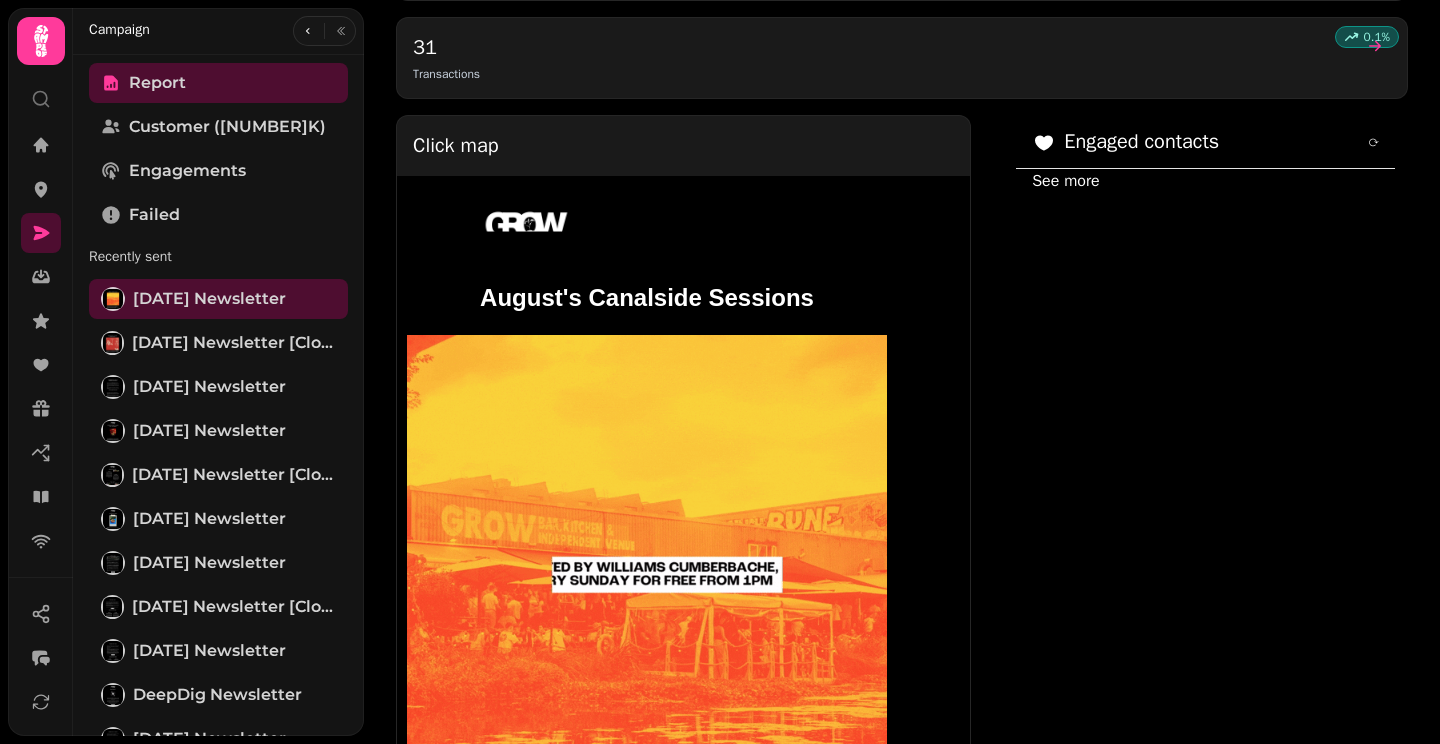 scroll, scrollTop: 1642, scrollLeft: 0, axis: vertical 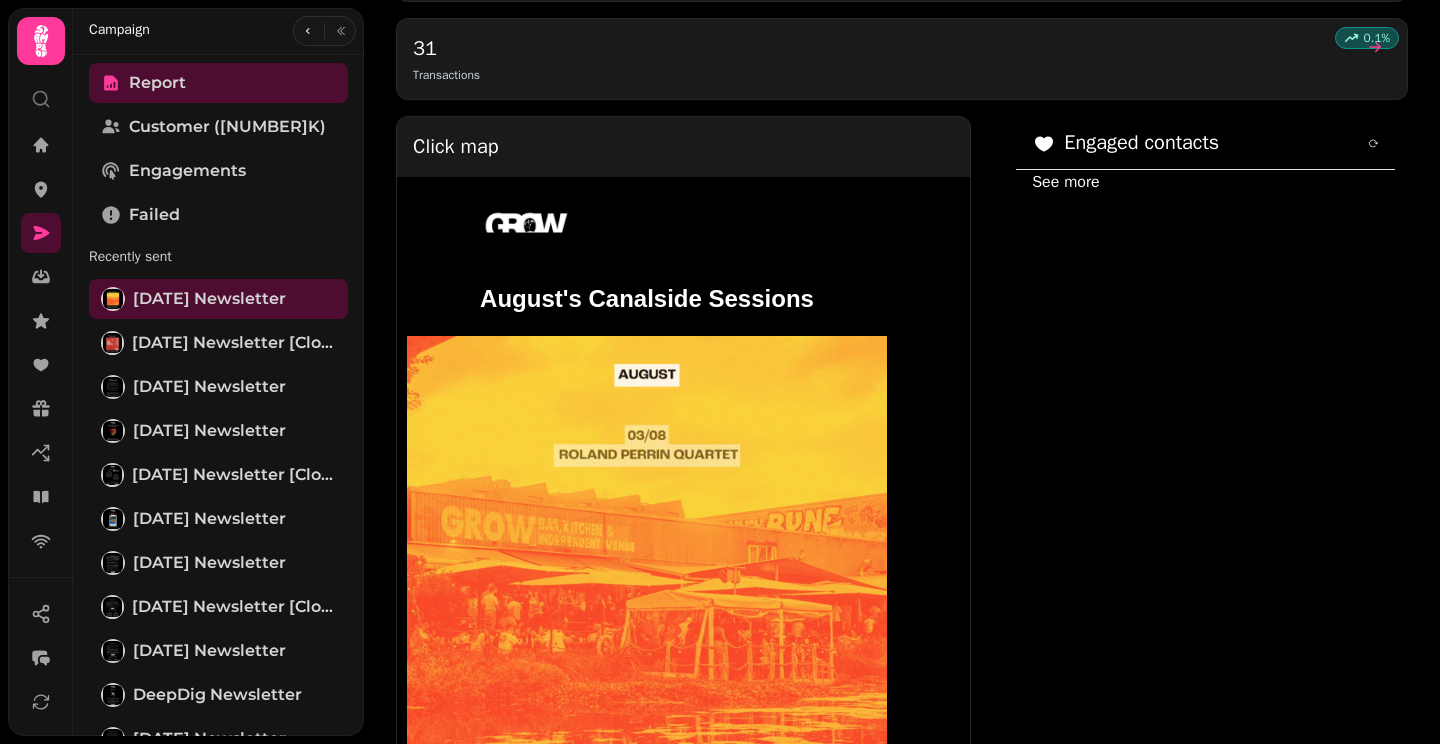 select on "**" 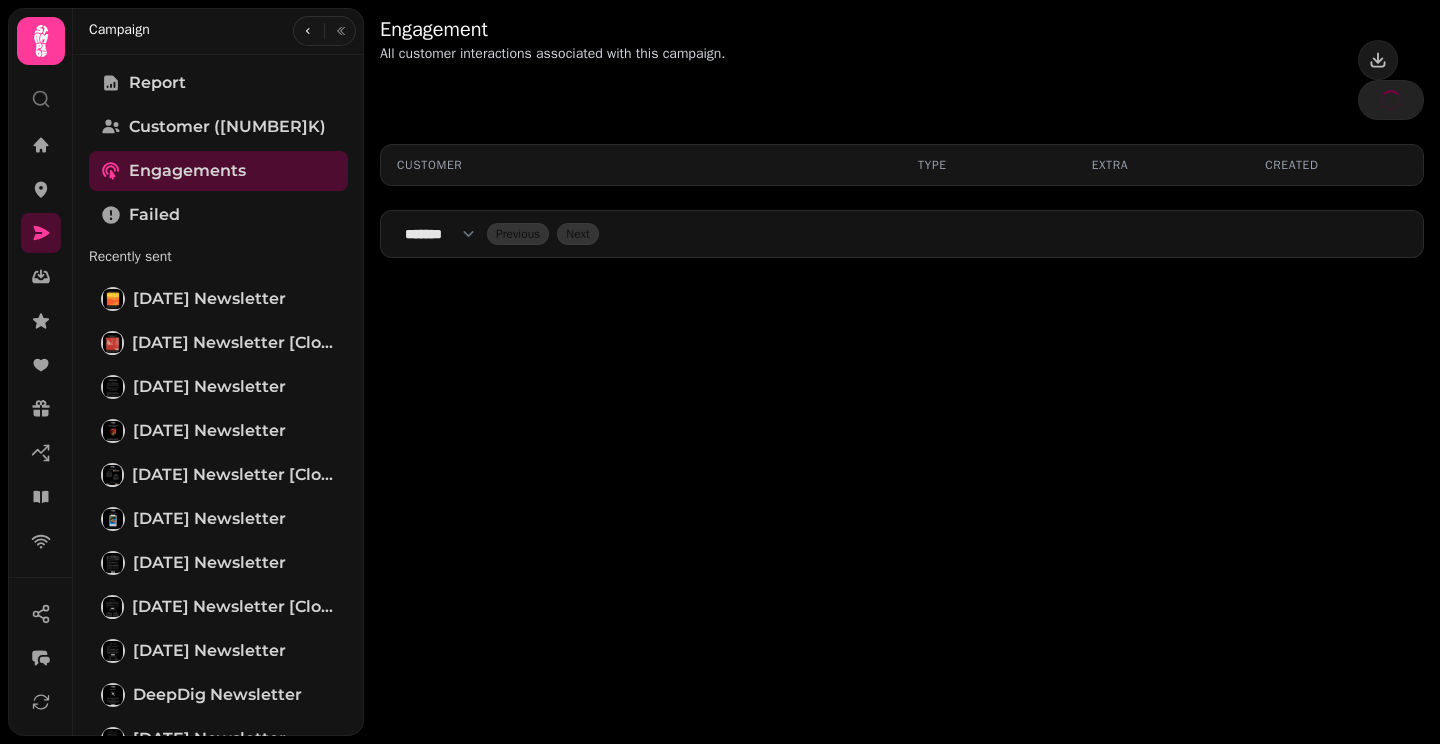 scroll, scrollTop: 0, scrollLeft: 0, axis: both 